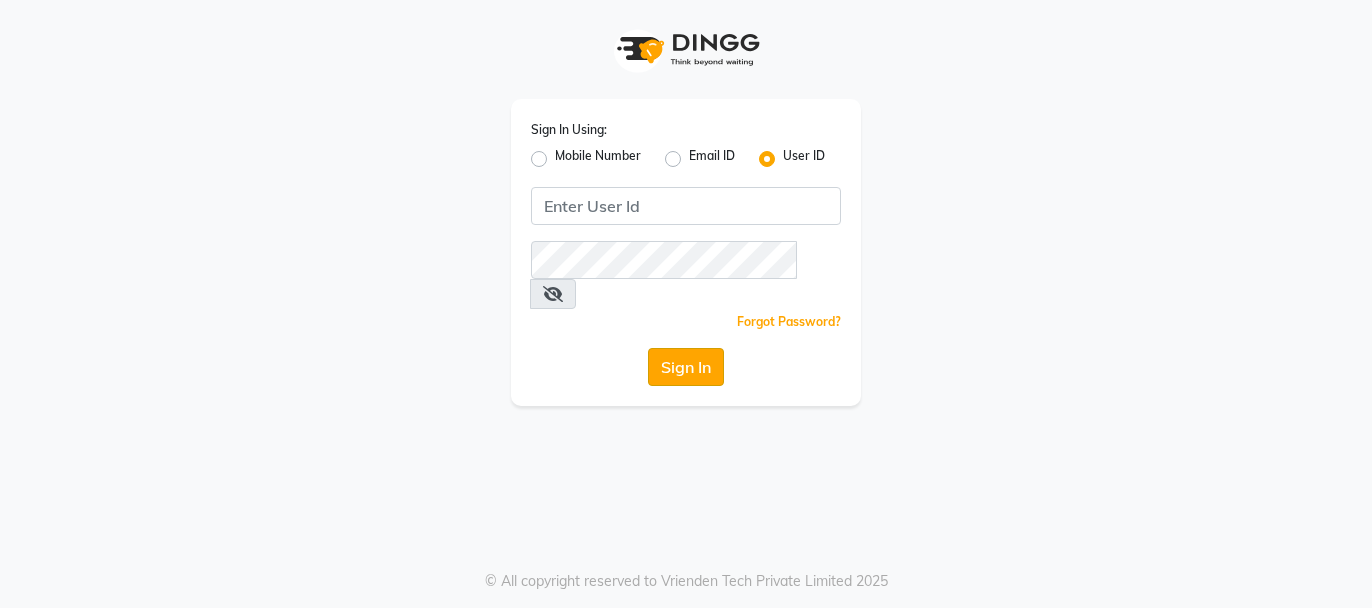 scroll, scrollTop: 0, scrollLeft: 0, axis: both 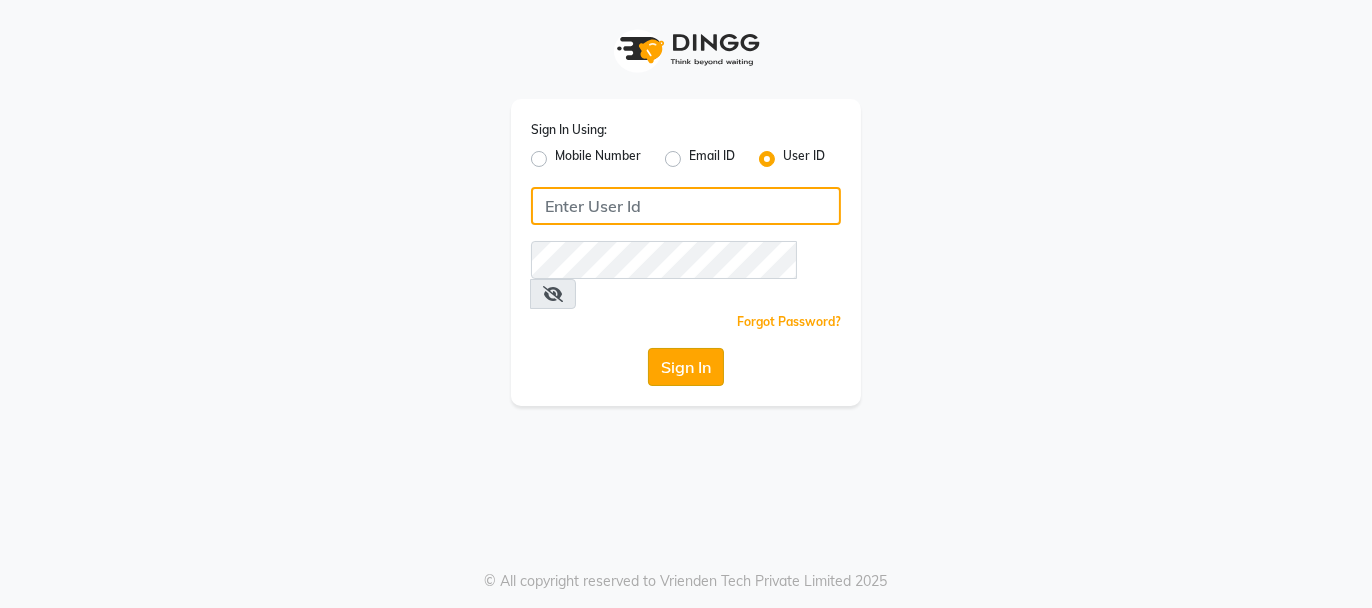 type on "beautibox" 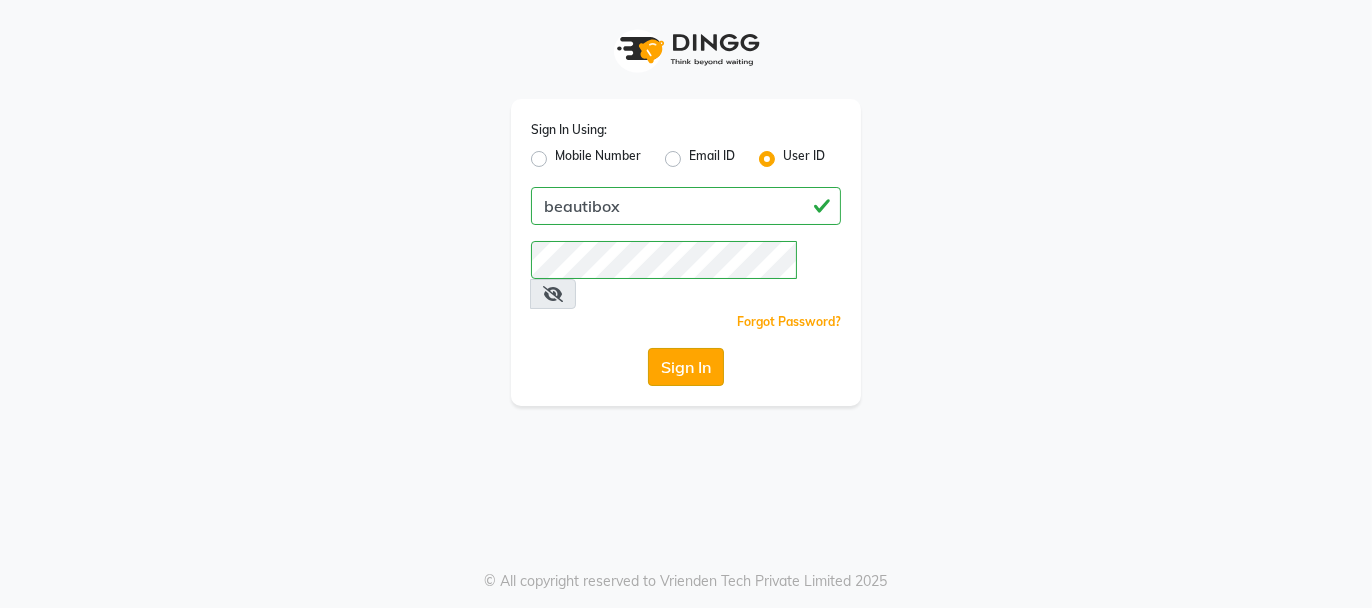 click on "Sign In" 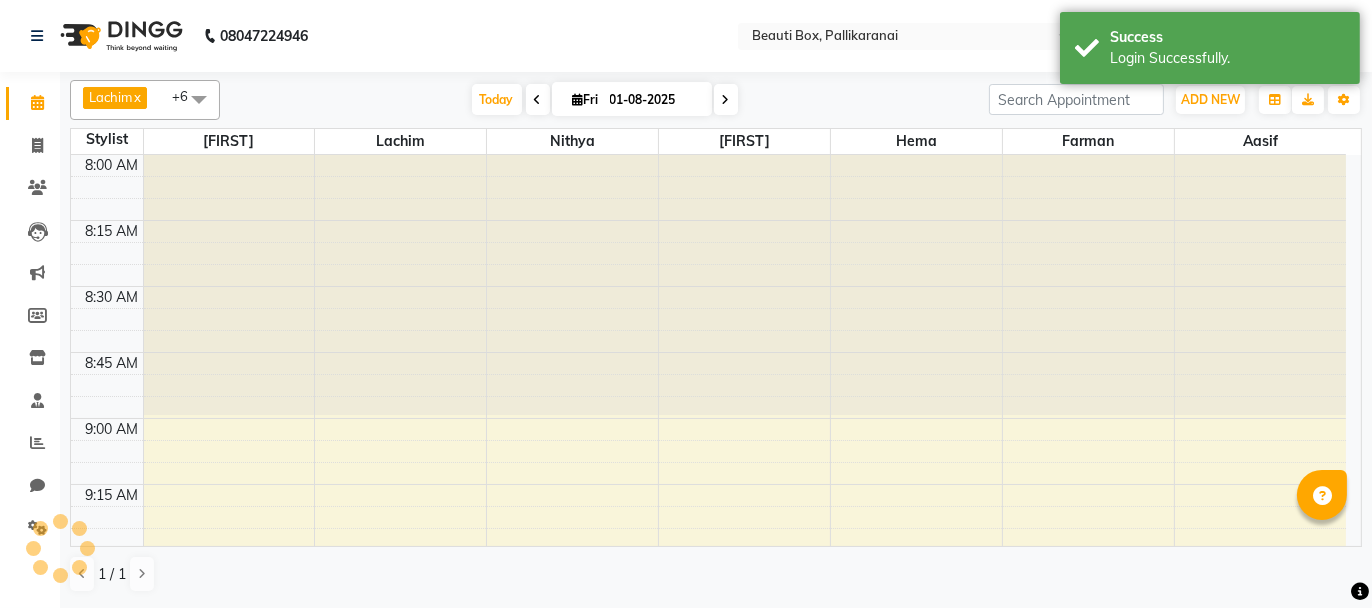 scroll, scrollTop: 0, scrollLeft: 0, axis: both 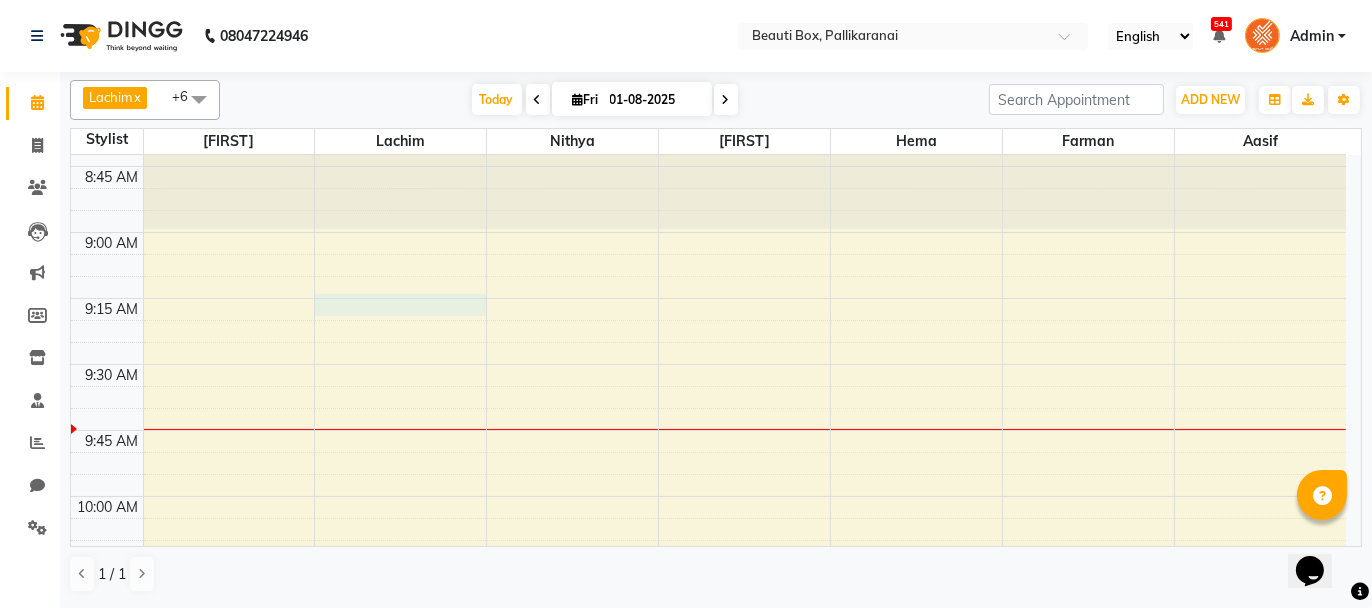click on "8:00 AM 8:15 AM 8:30 AM 8:45 AM 9:00 AM 9:15 AM 9:30 AM 9:45 AM 10:00 AM 10:15 AM 10:30 AM 10:45 AM 11:00 AM 11:15 AM 11:30 AM 11:45 AM 12:00 PM 12:15 PM 12:30 PM 12:45 PM 1:00 PM 1:15 PM 1:30 PM 1:45 PM 2:00 PM 2:15 PM 2:30 PM 2:45 PM 3:00 PM 3:15 PM 3:30 PM 3:45 PM 4:00 PM 4:15 PM 4:30 PM 4:45 PM 5:00 PM 5:15 PM 5:30 PM 5:45 PM 6:00 PM 6:15 PM 6:30 PM 6:45 PM 7:00 PM 7:15 PM 7:30 PM 7:45 PM 8:00 PM 8:15 PM 8:30 PM 8:45 PM 9:00 PM 9:15 PM 9:30 PM 9:45 PM" at bounding box center [708, 1816] 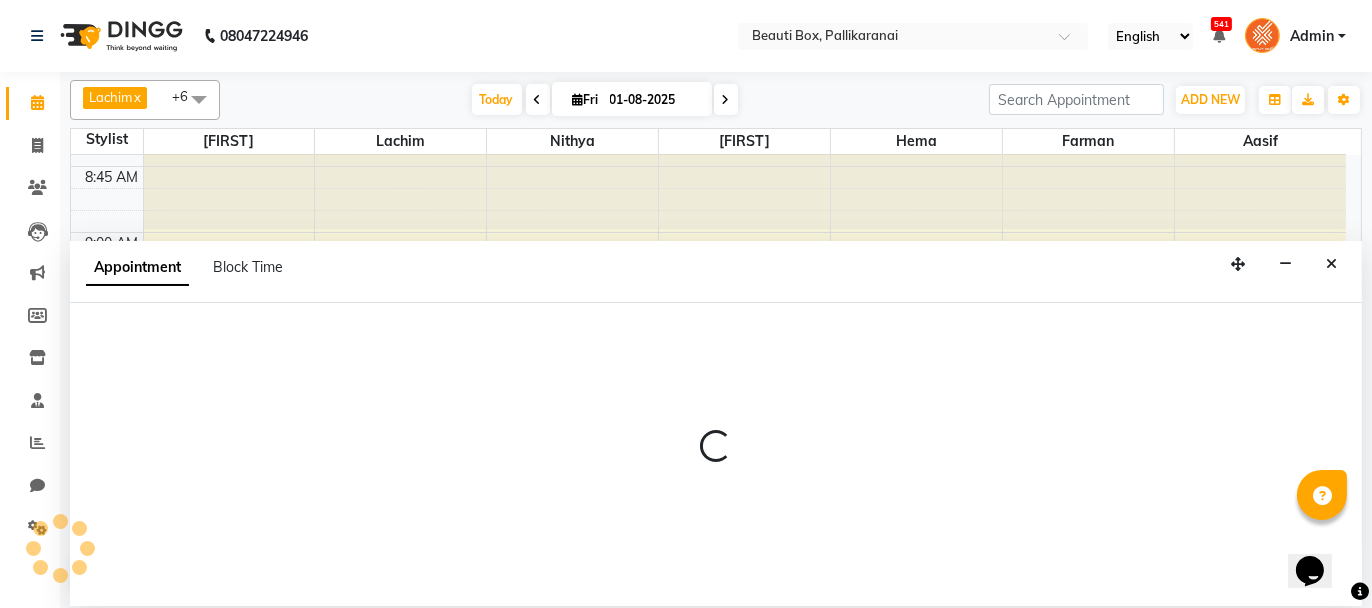 select on "9763" 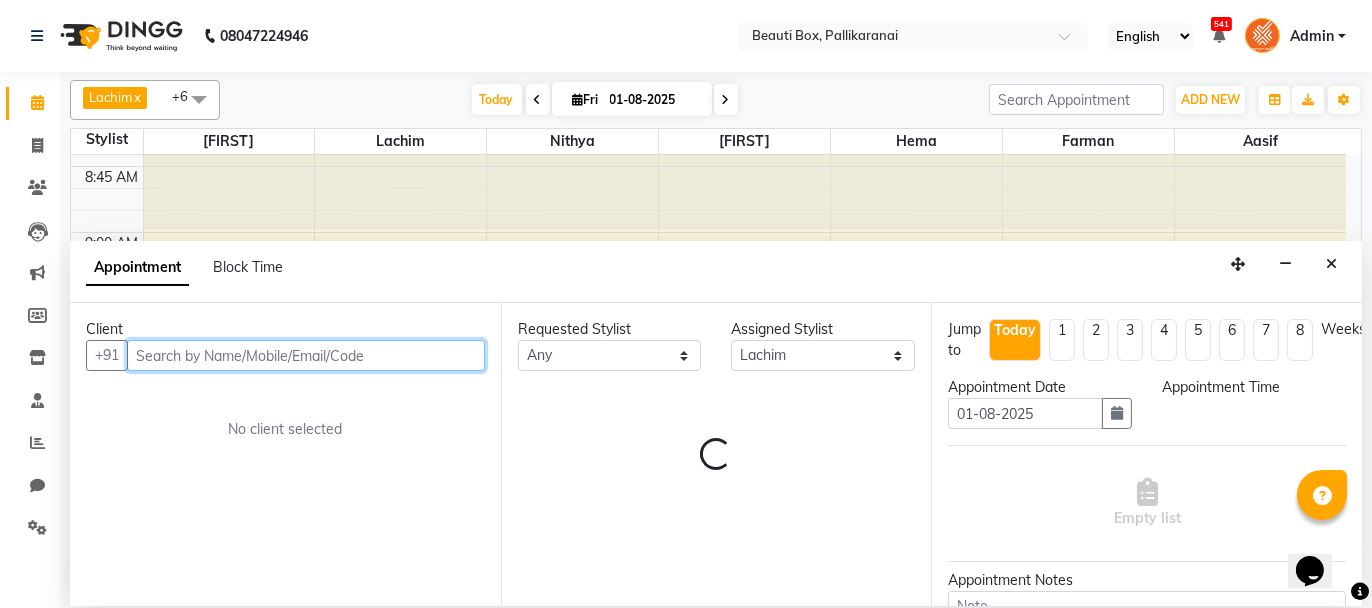 select on "555" 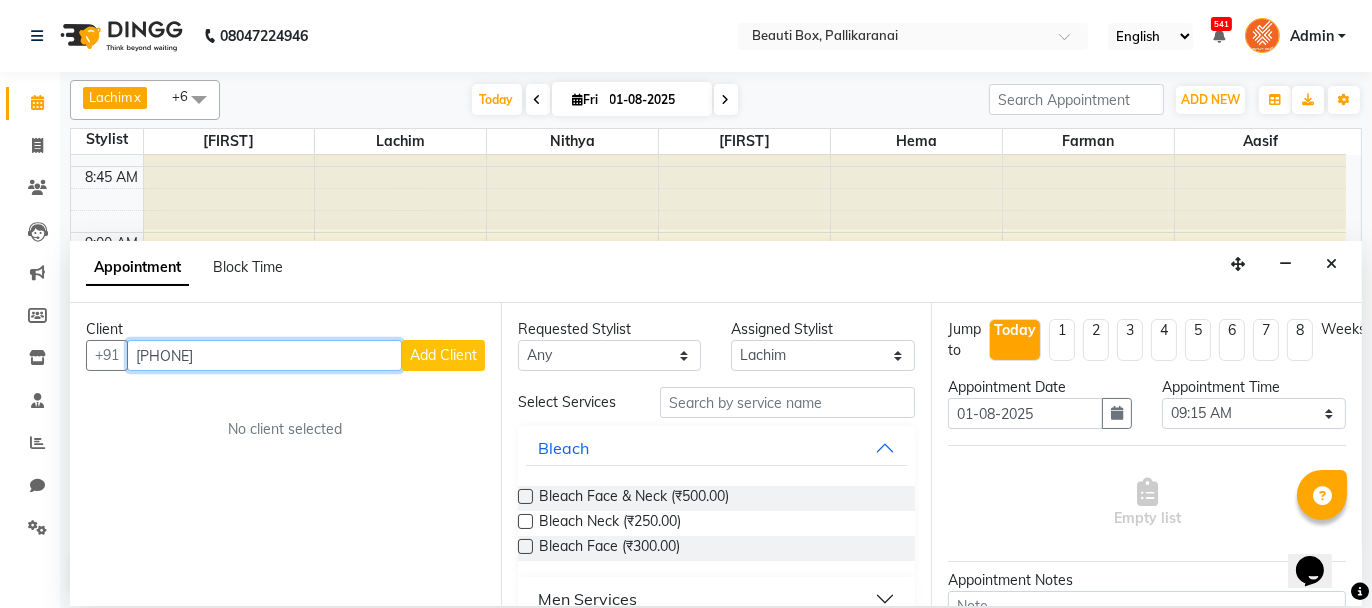 type on "[PHONE]" 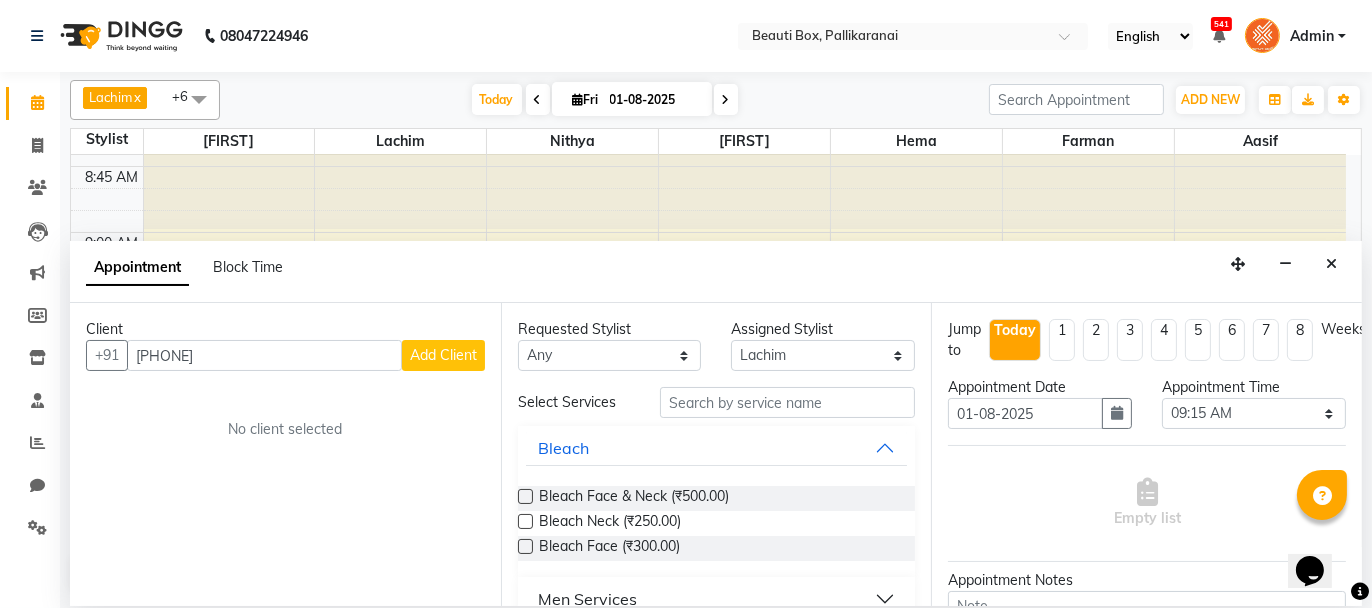 click on "Add Client" at bounding box center [443, 355] 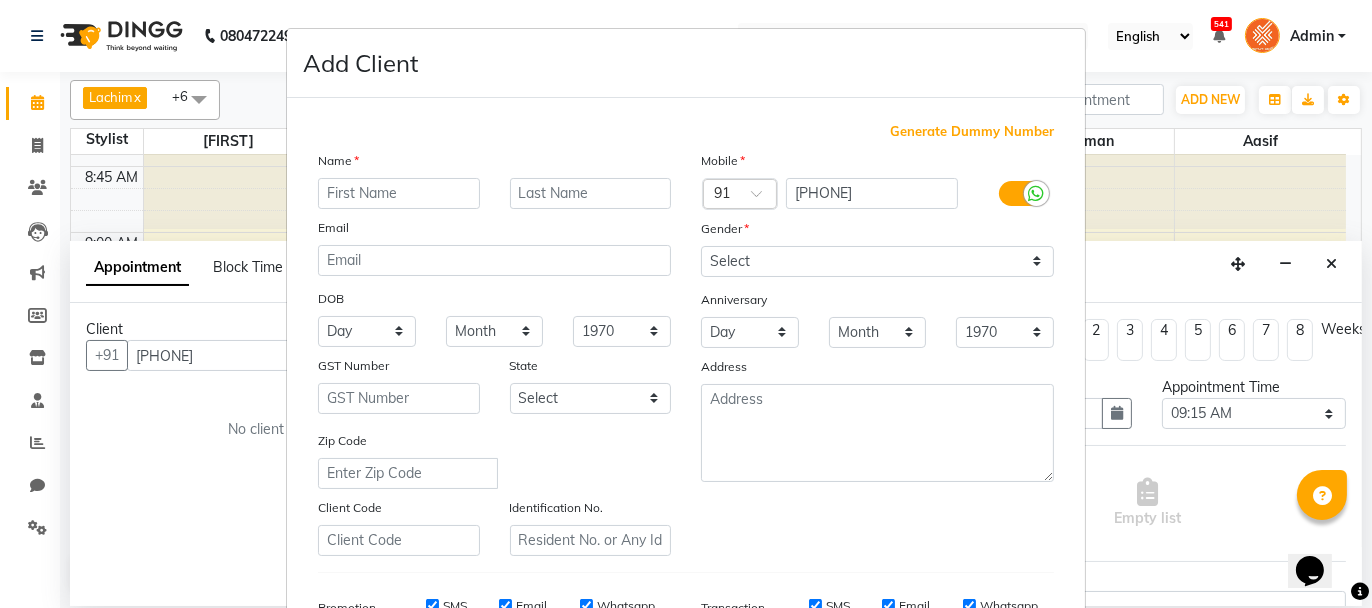 click at bounding box center [399, 193] 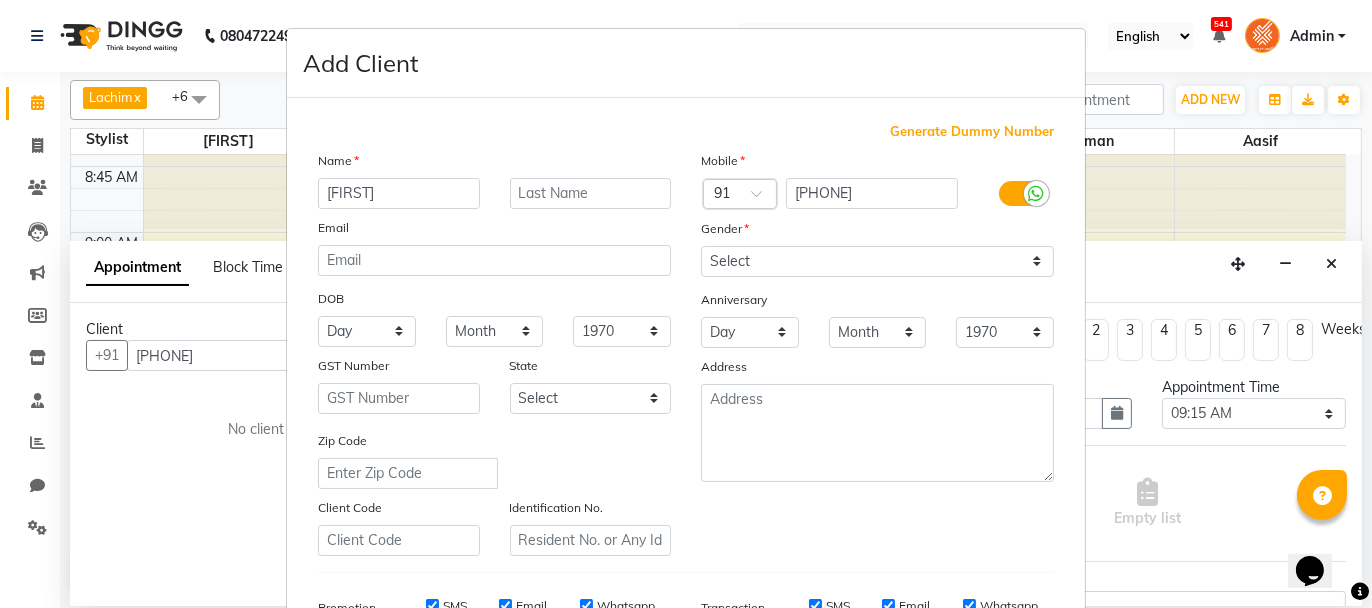 type on "[FIRST]" 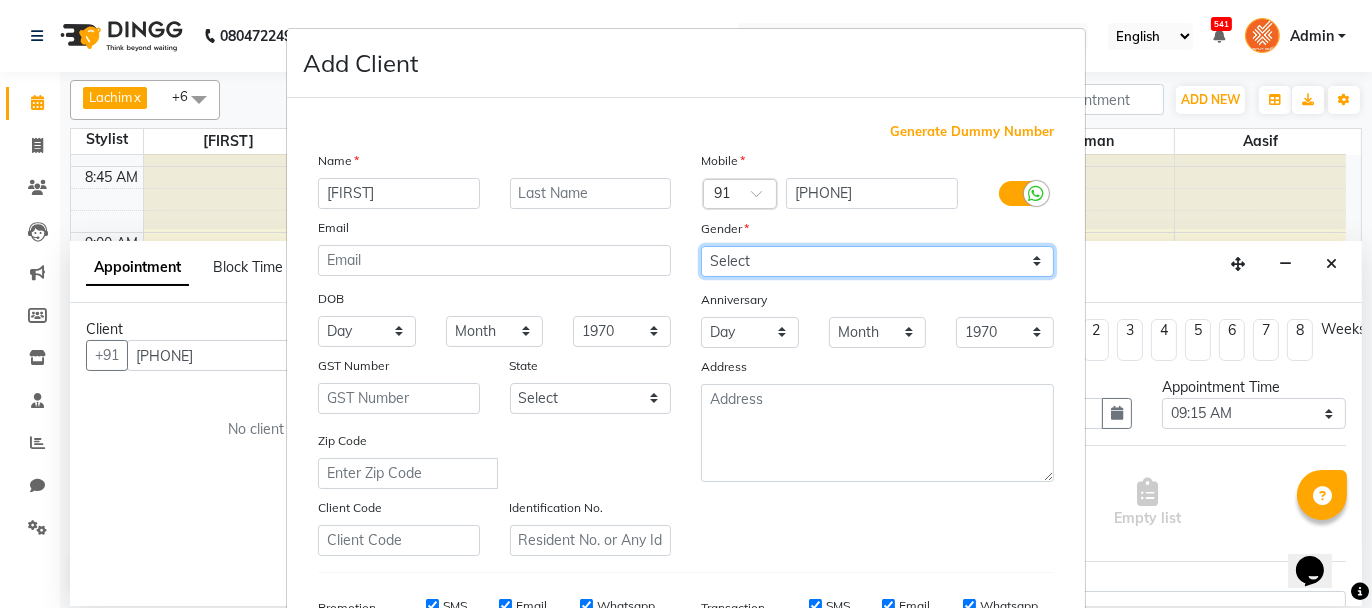 click on "Select Male Female Other Prefer Not To Say" at bounding box center [877, 261] 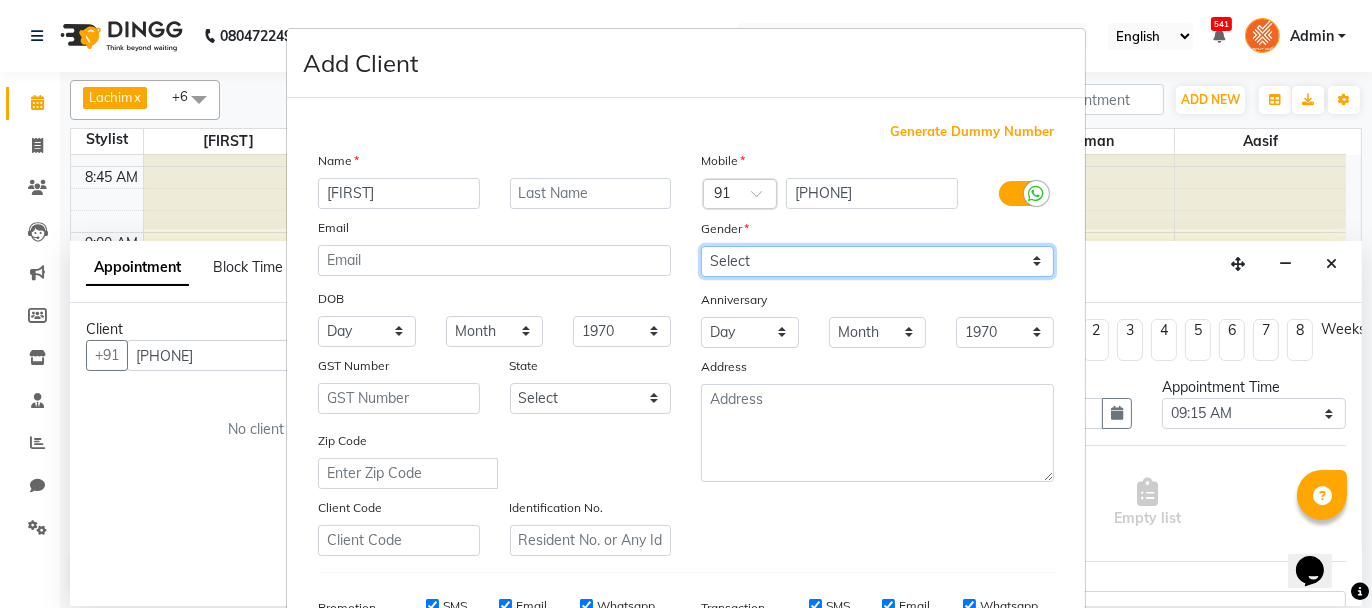select on "female" 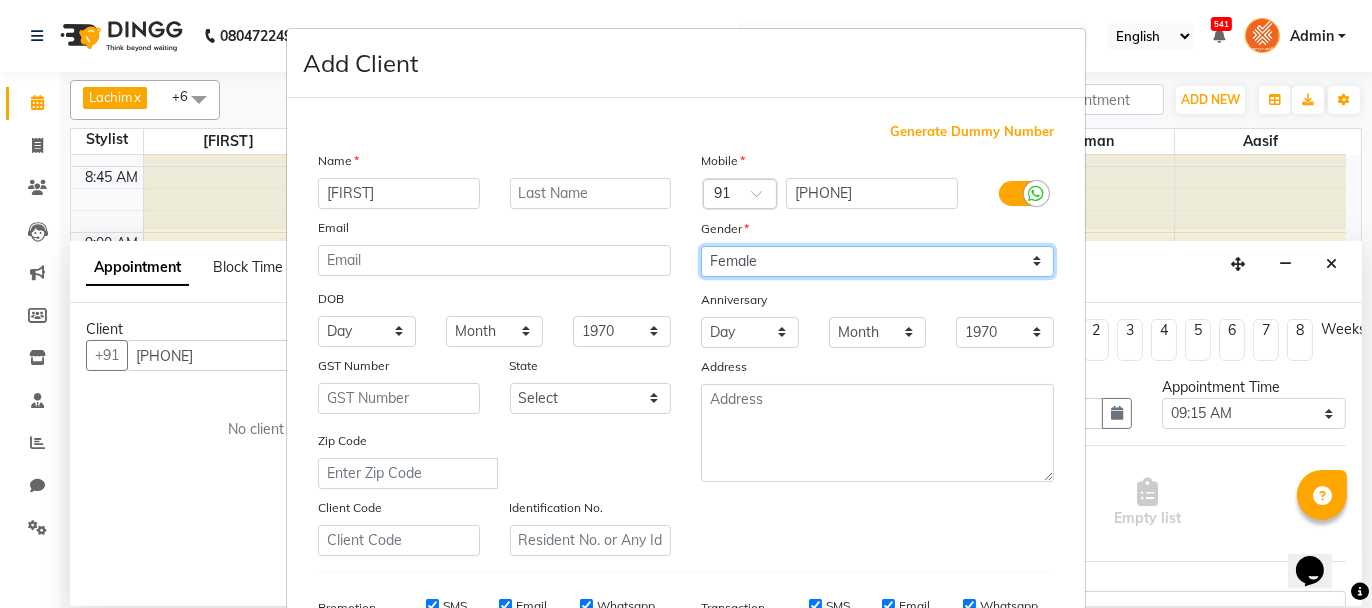 click on "Select Male Female Other Prefer Not To Say" at bounding box center (877, 261) 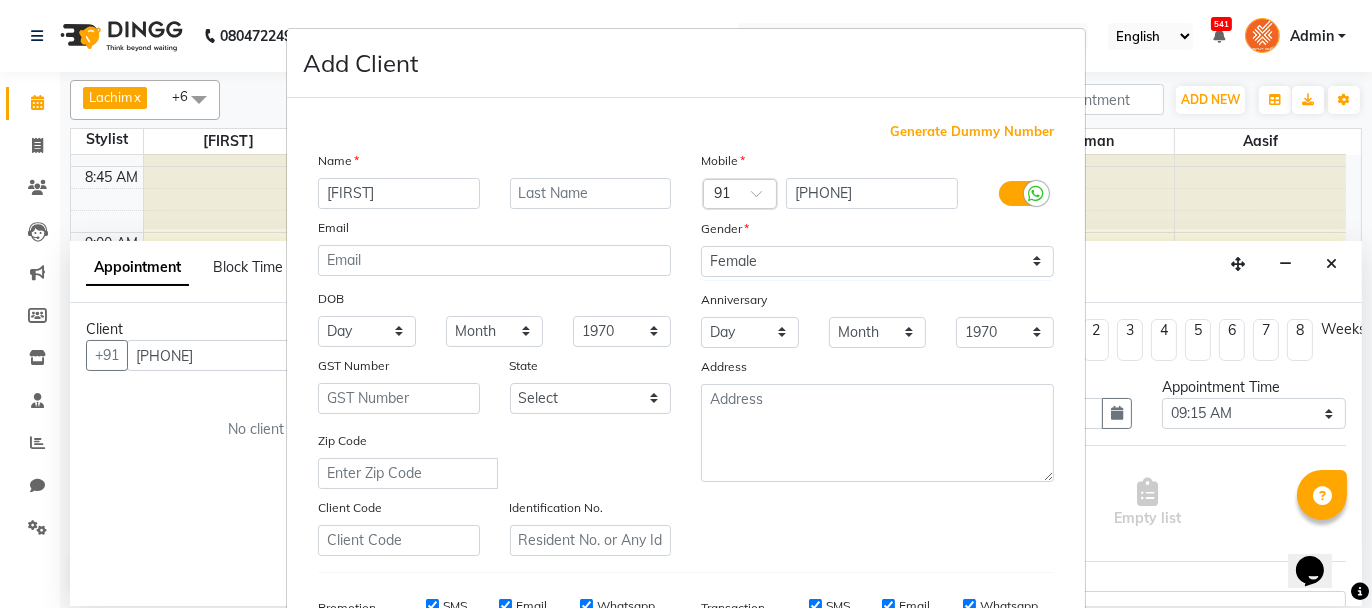 scroll, scrollTop: 312, scrollLeft: 0, axis: vertical 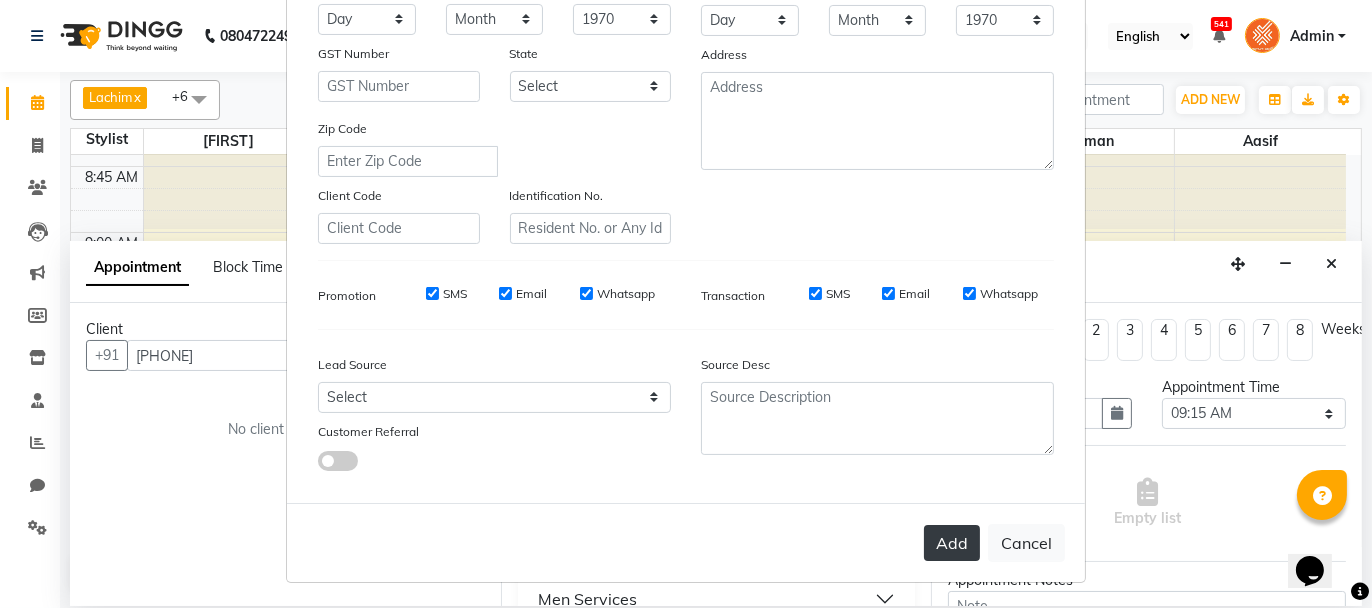 click on "Add" at bounding box center [952, 543] 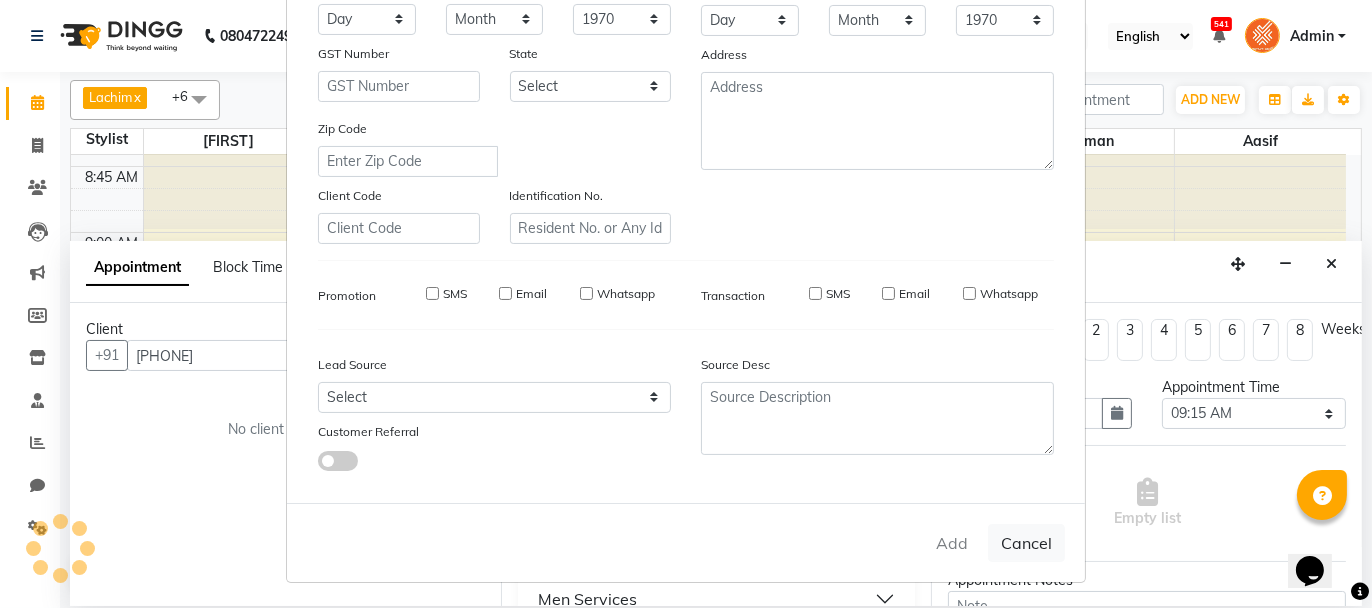 type 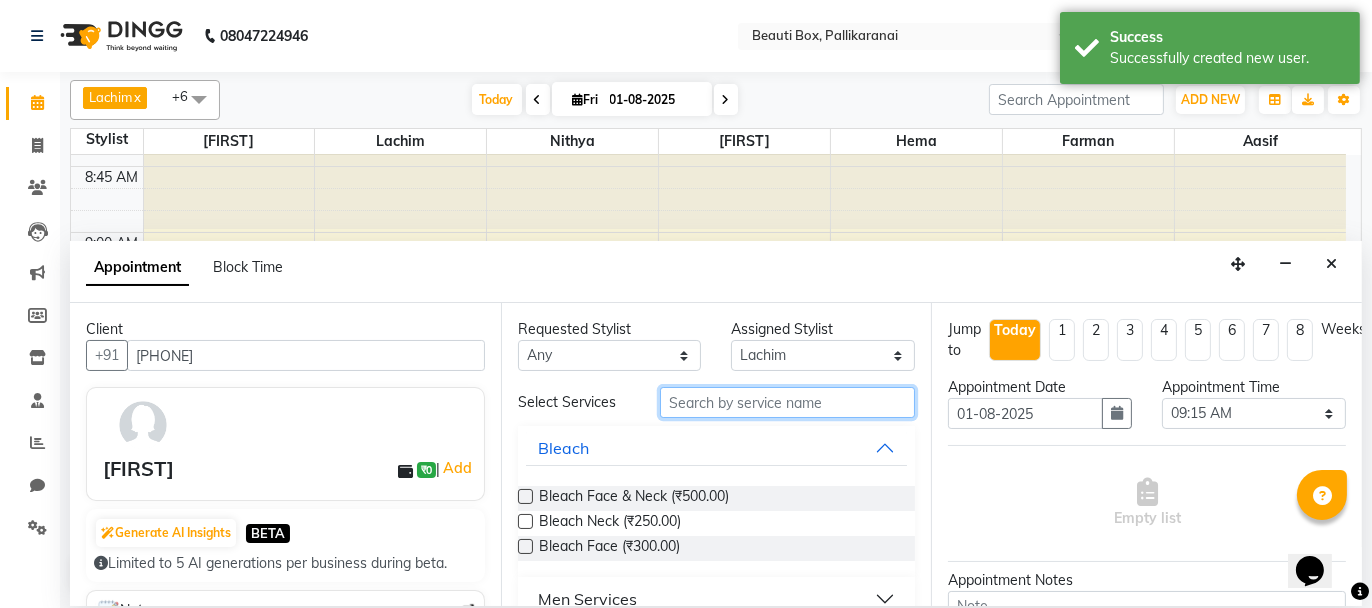 click at bounding box center (787, 402) 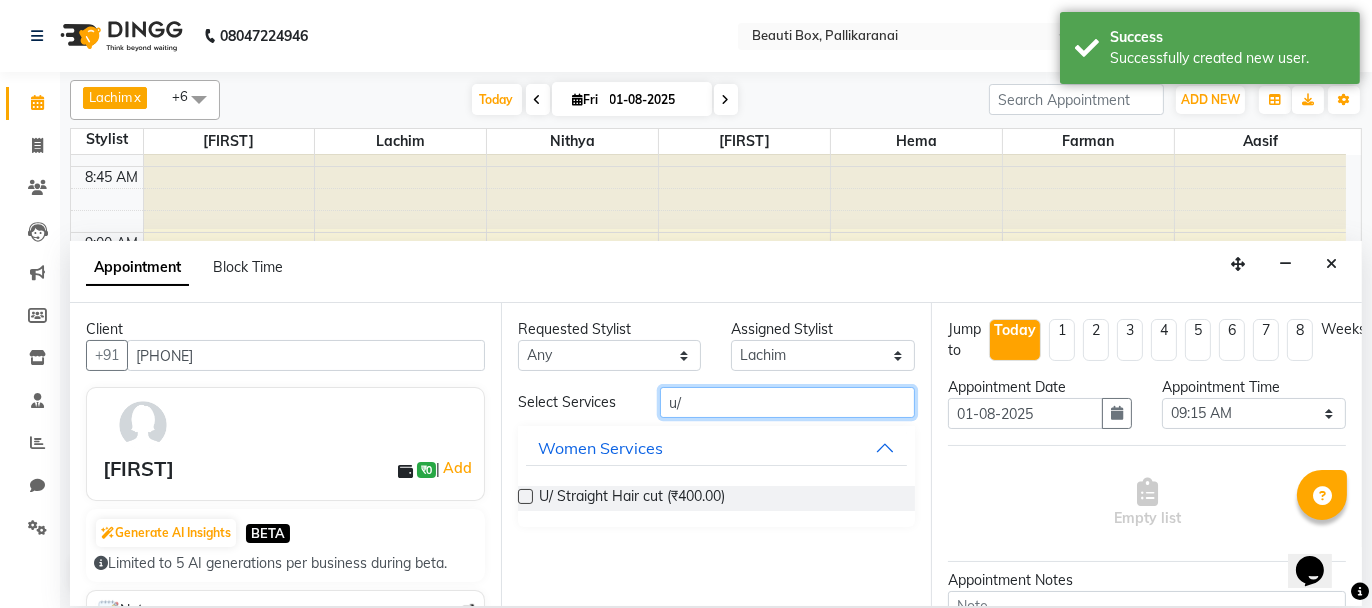type on "u/" 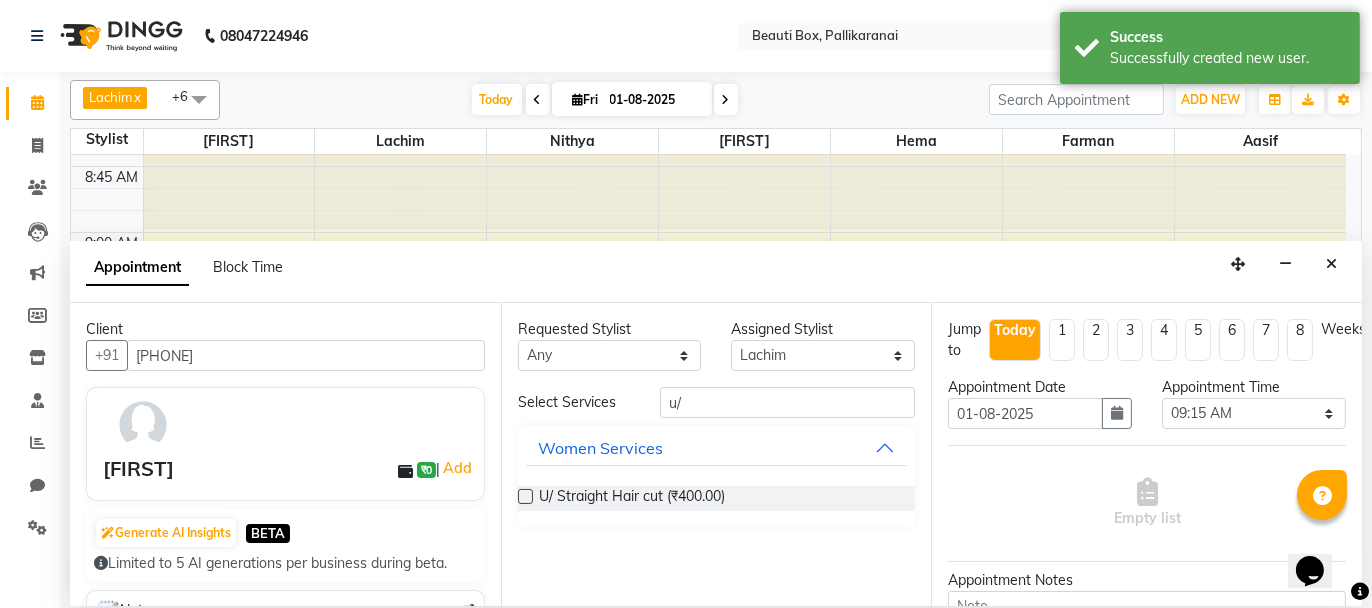 click at bounding box center [525, 496] 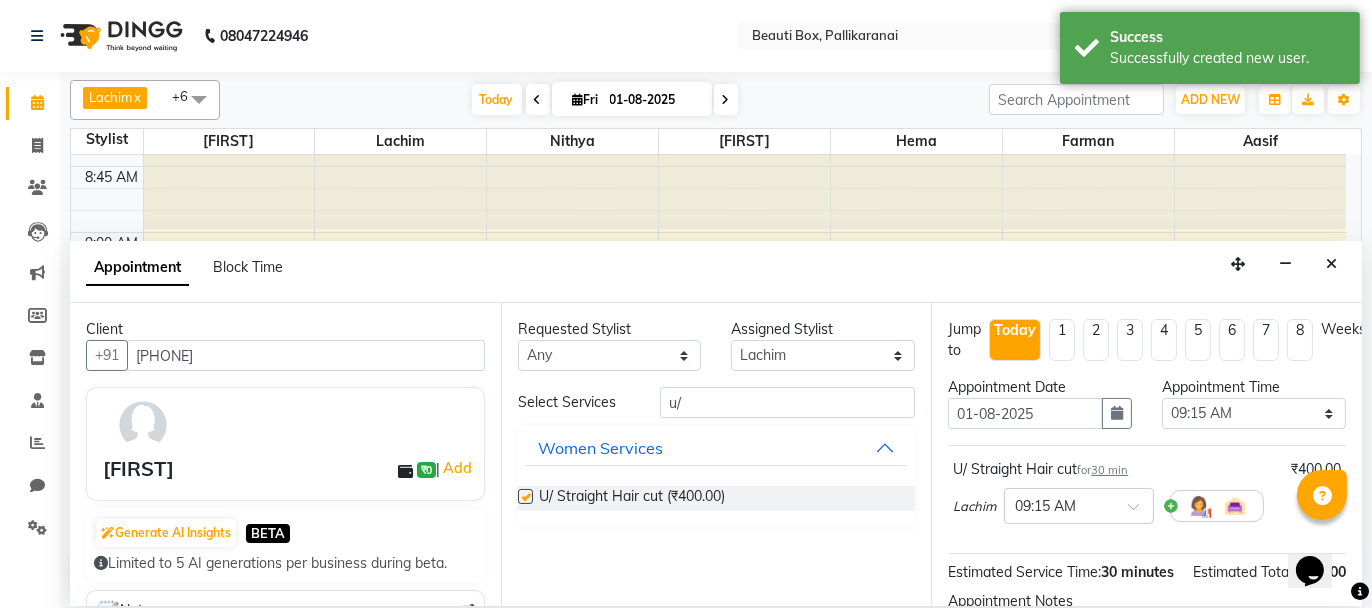 checkbox on "false" 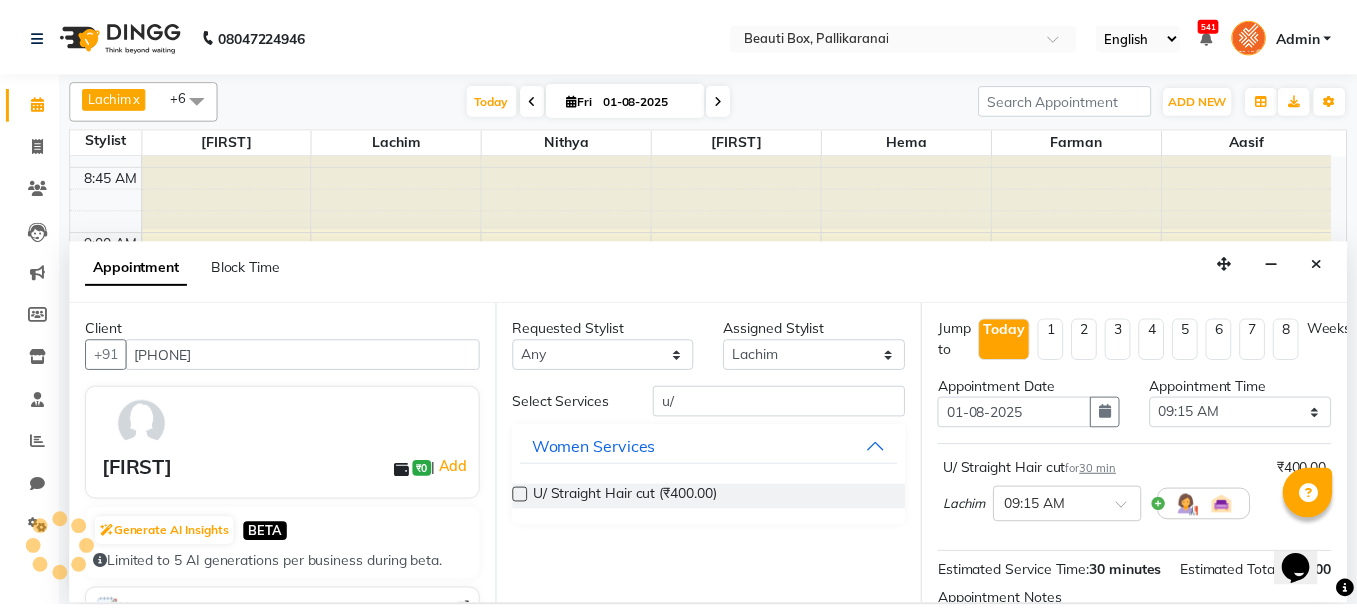 scroll, scrollTop: 242, scrollLeft: 0, axis: vertical 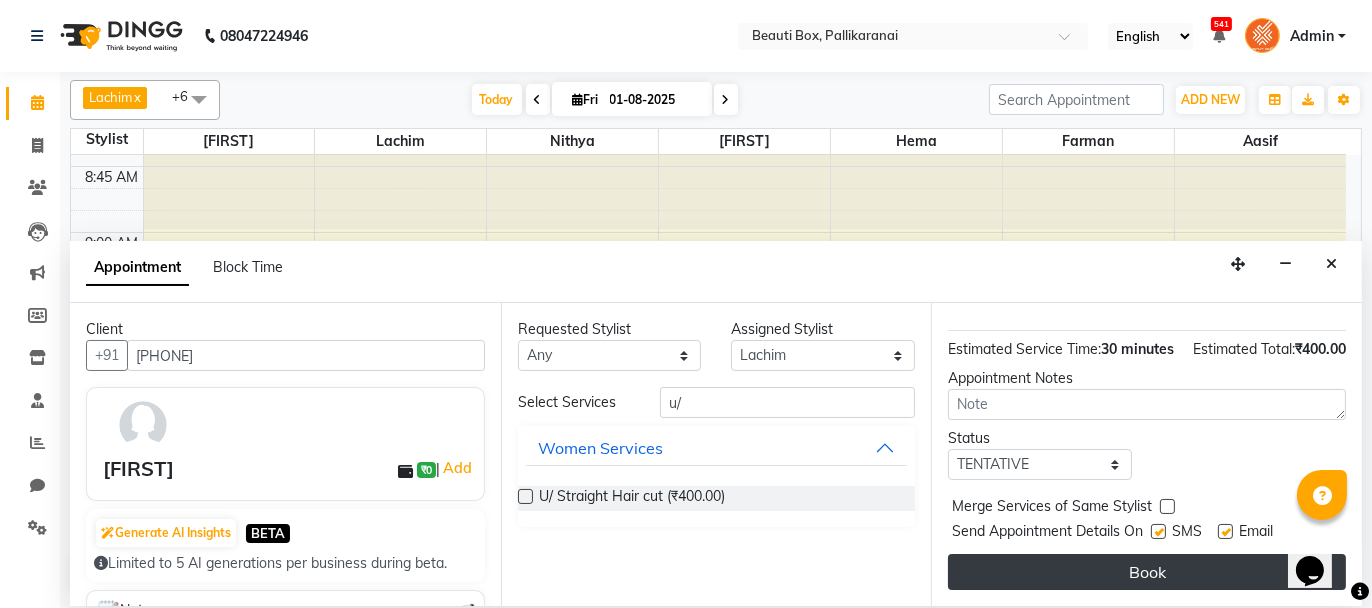 click on "Book" at bounding box center [1147, 572] 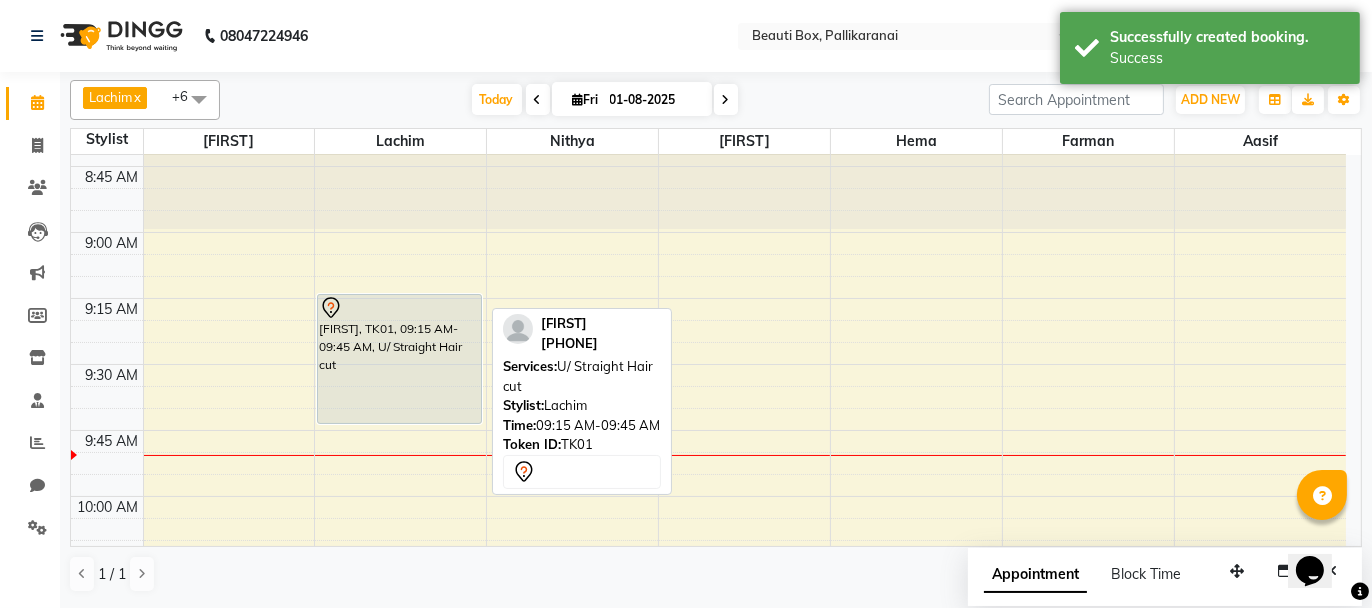 click on "[FIRST], TK01, 09:15 AM-09:45 AM, U/ Straight Hair cut" at bounding box center [399, 359] 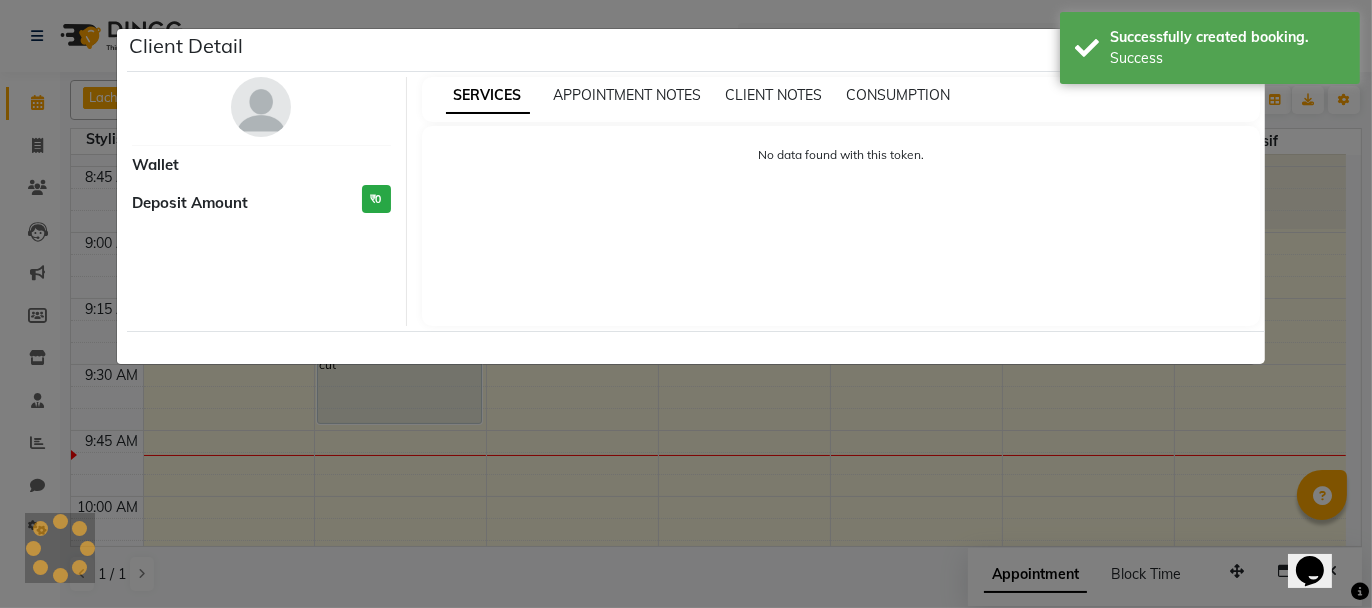 select on "7" 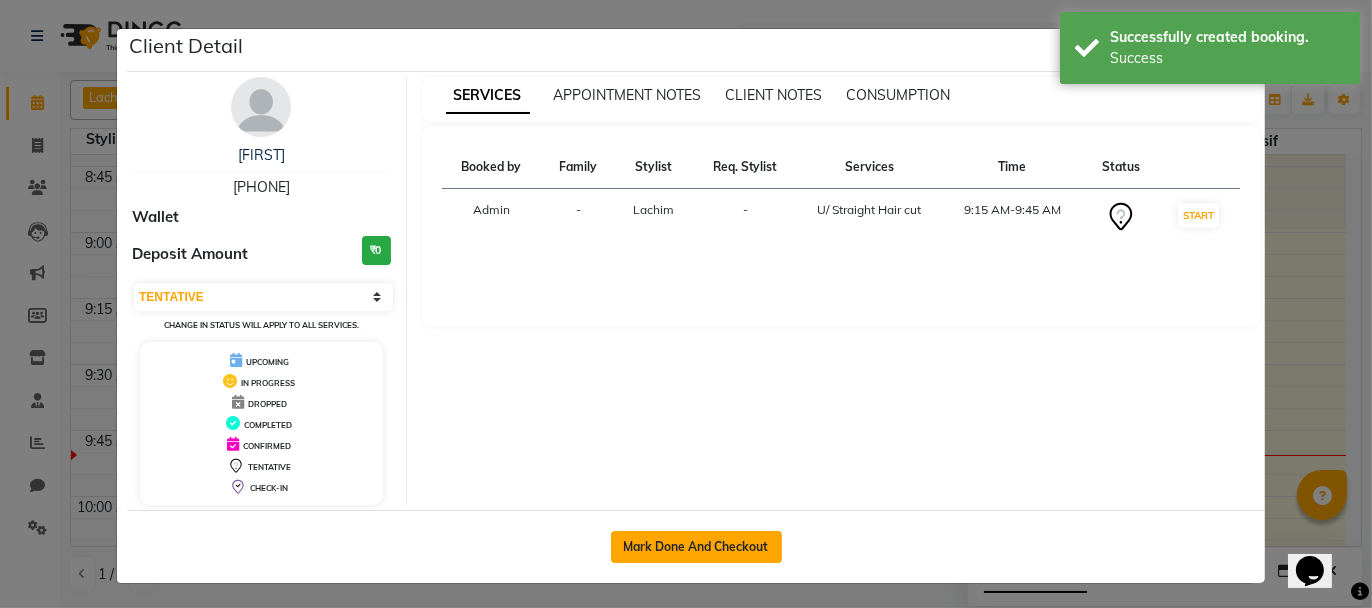 click on "Mark Done And Checkout" 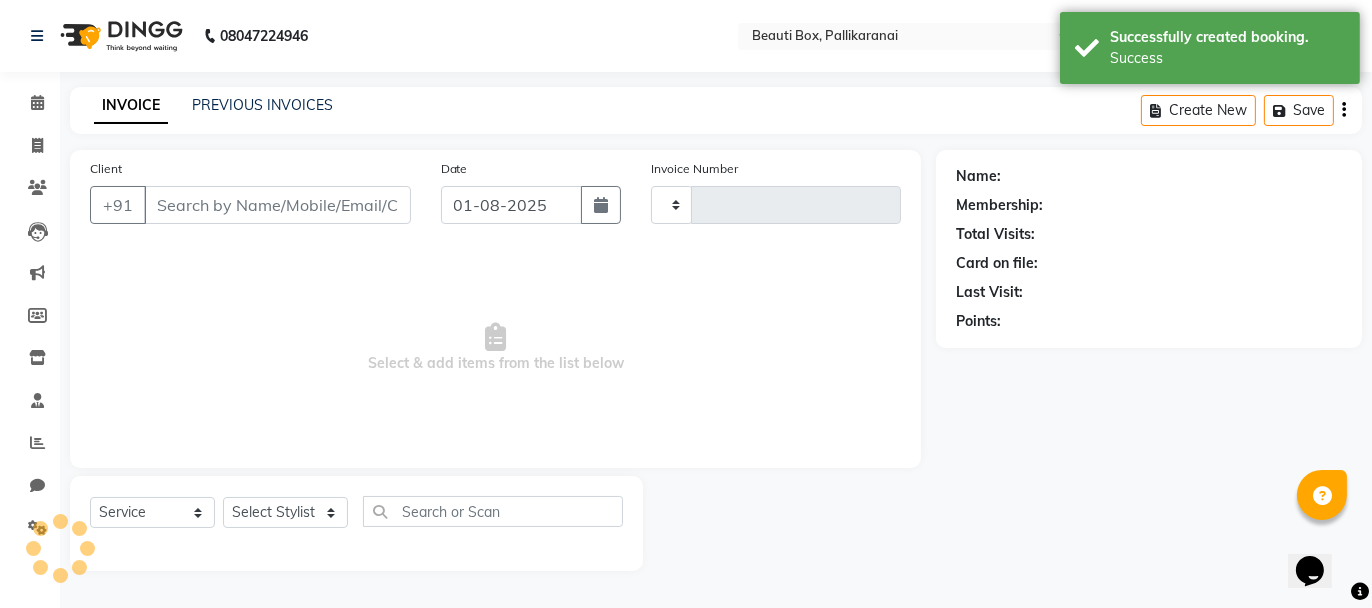 type on "1910" 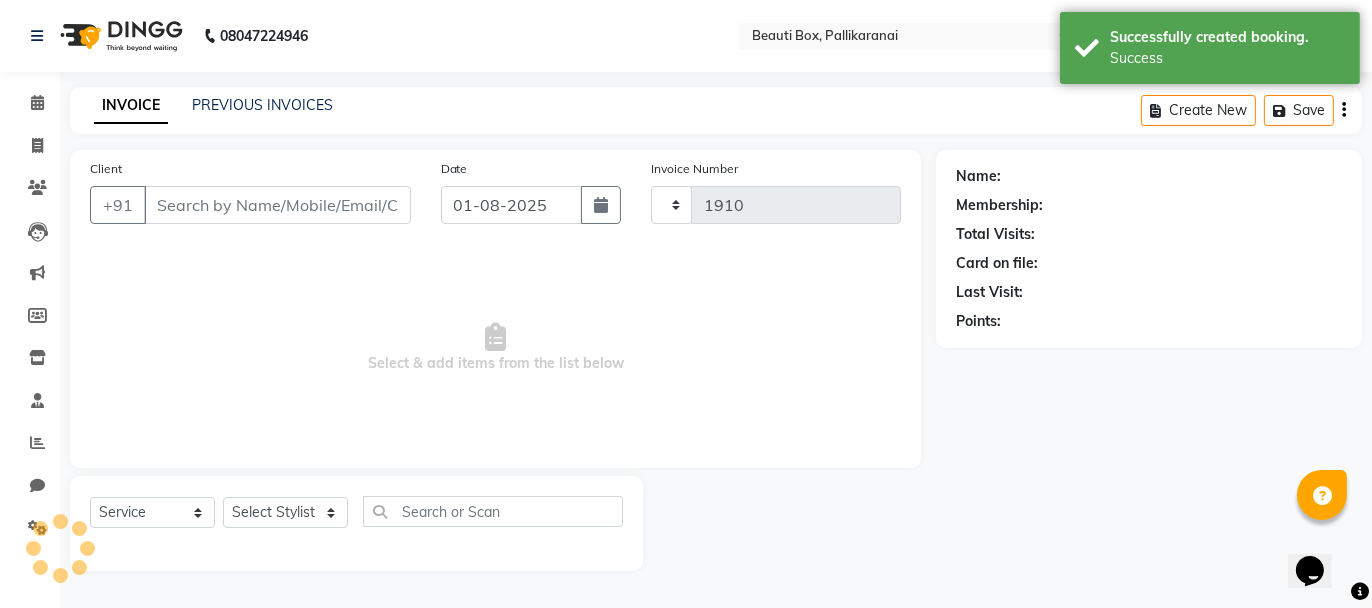 select on "11" 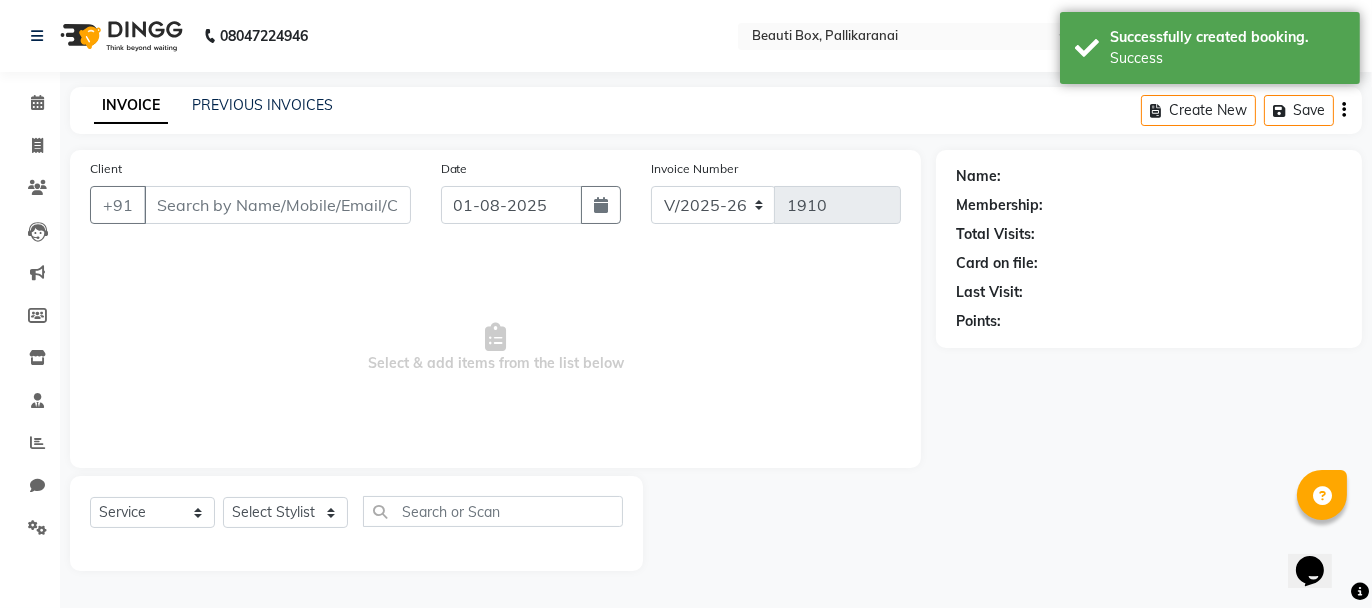 type on "[PHONE]" 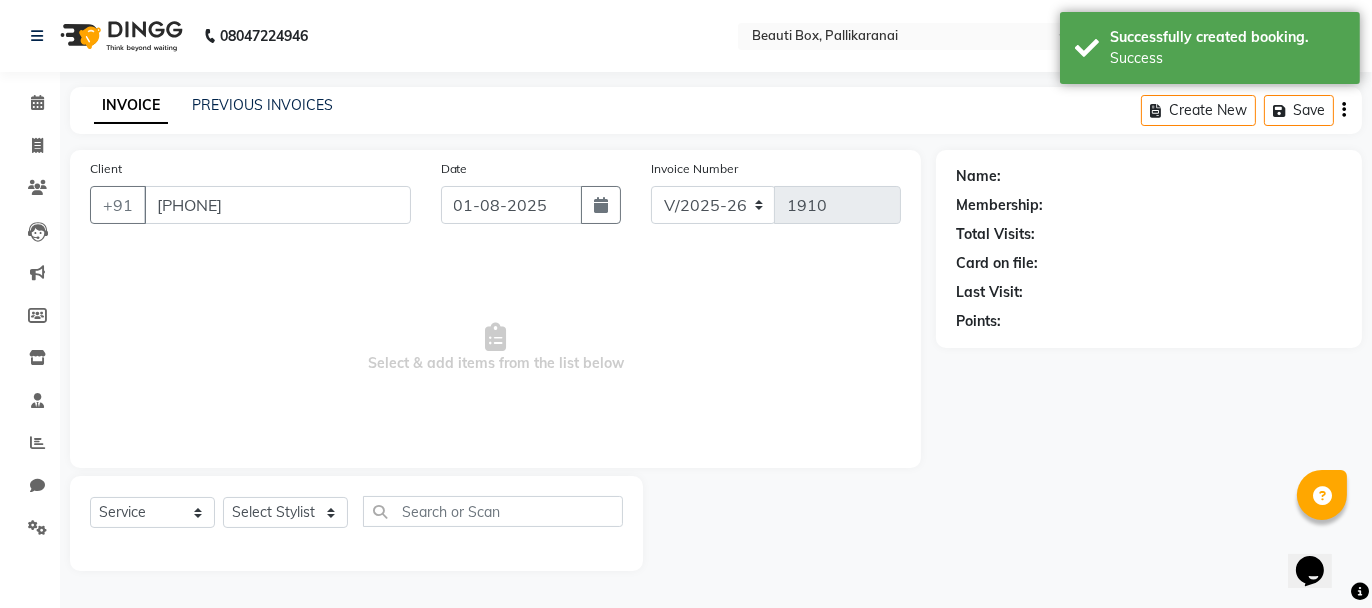 select on "9763" 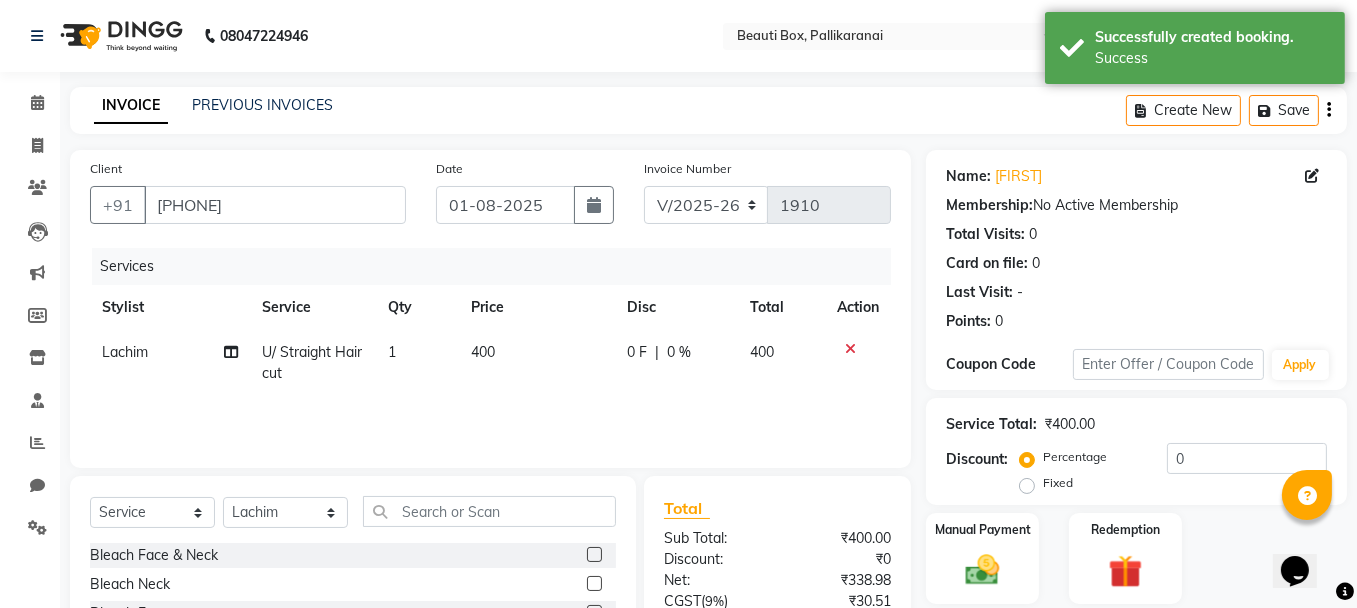 click on "400" 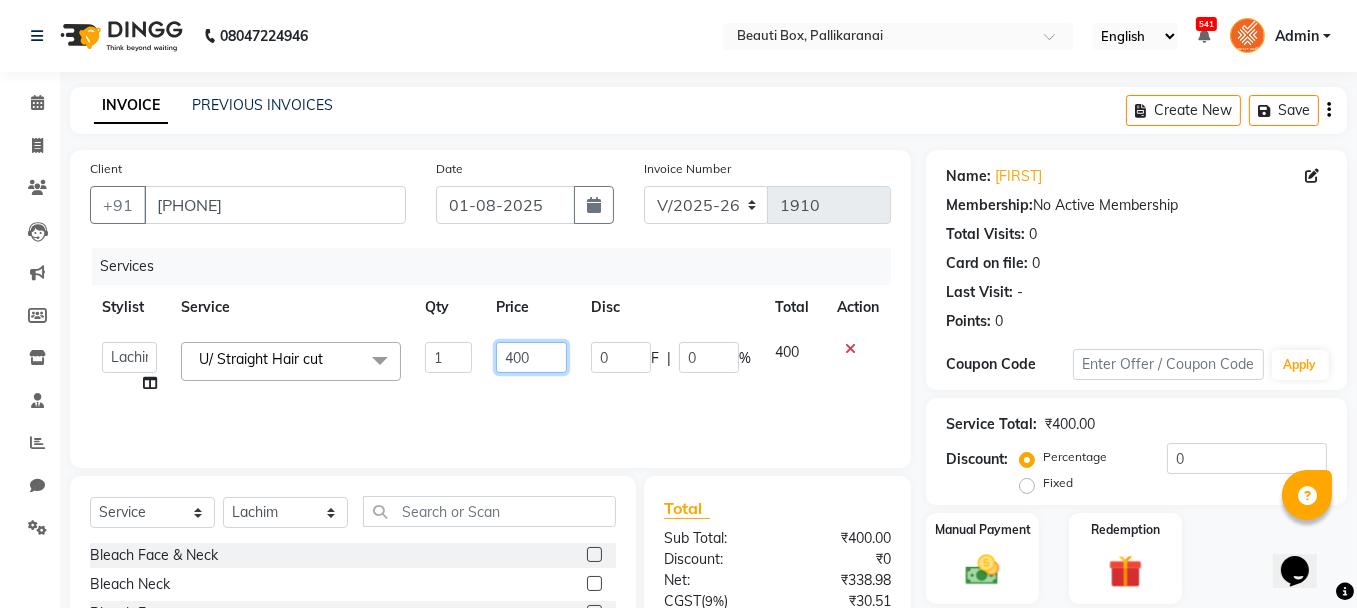 click on "400" 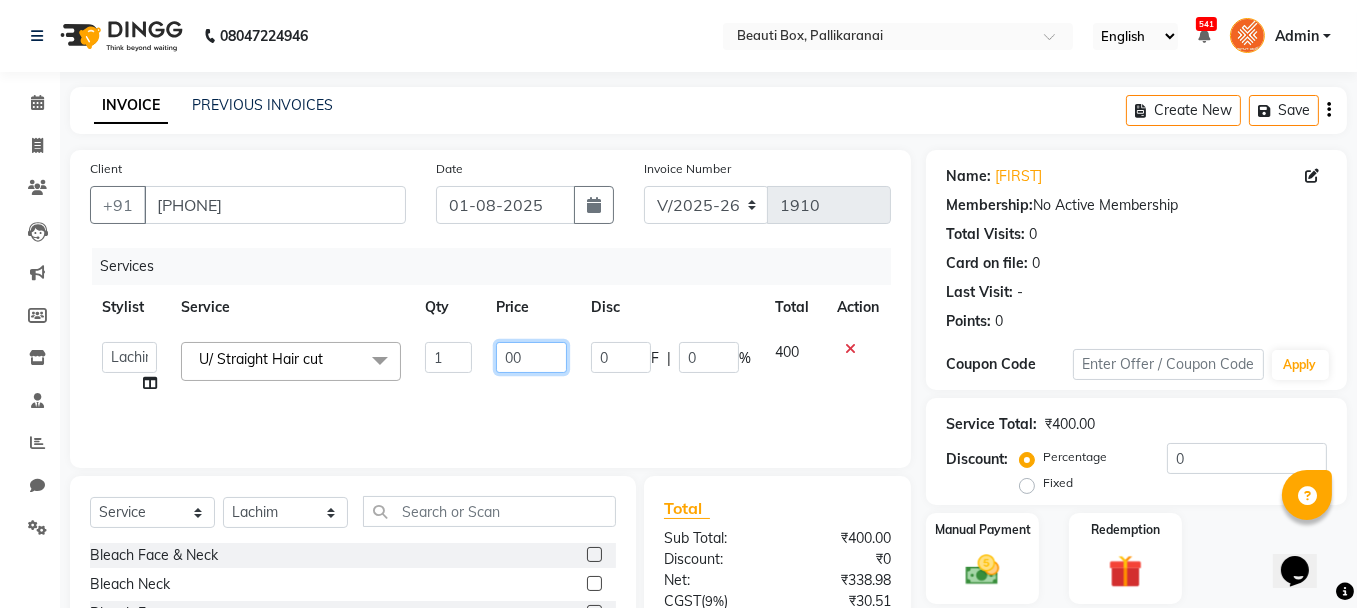 type on "500" 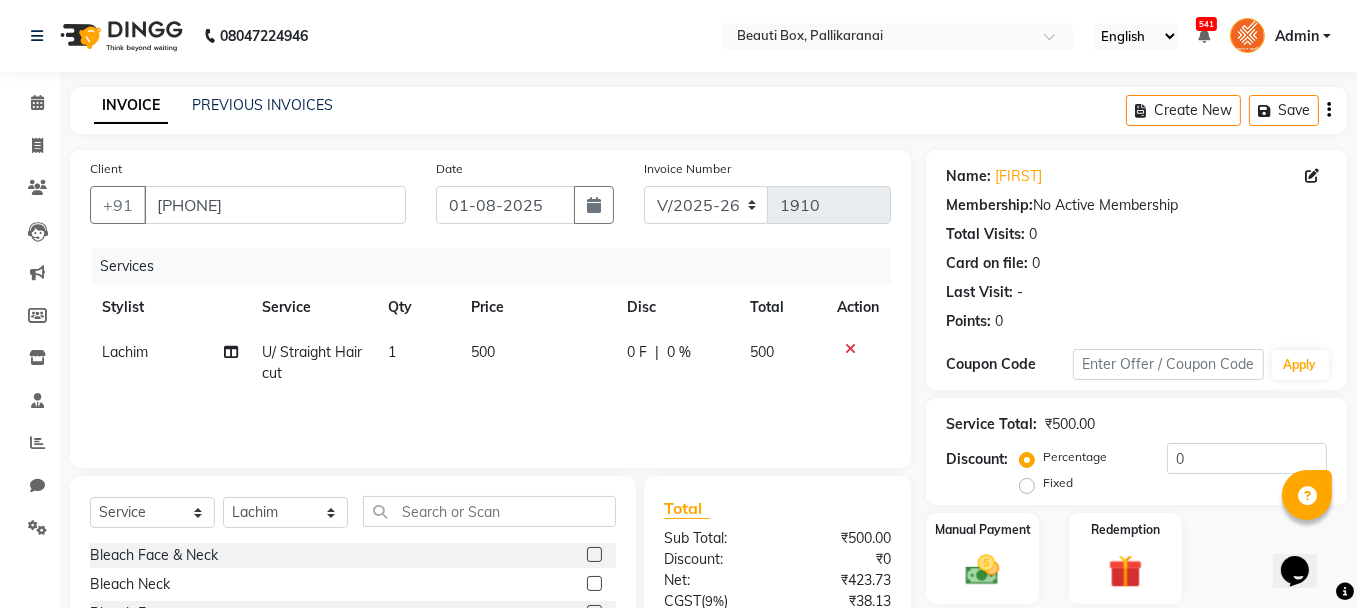 click on "500" 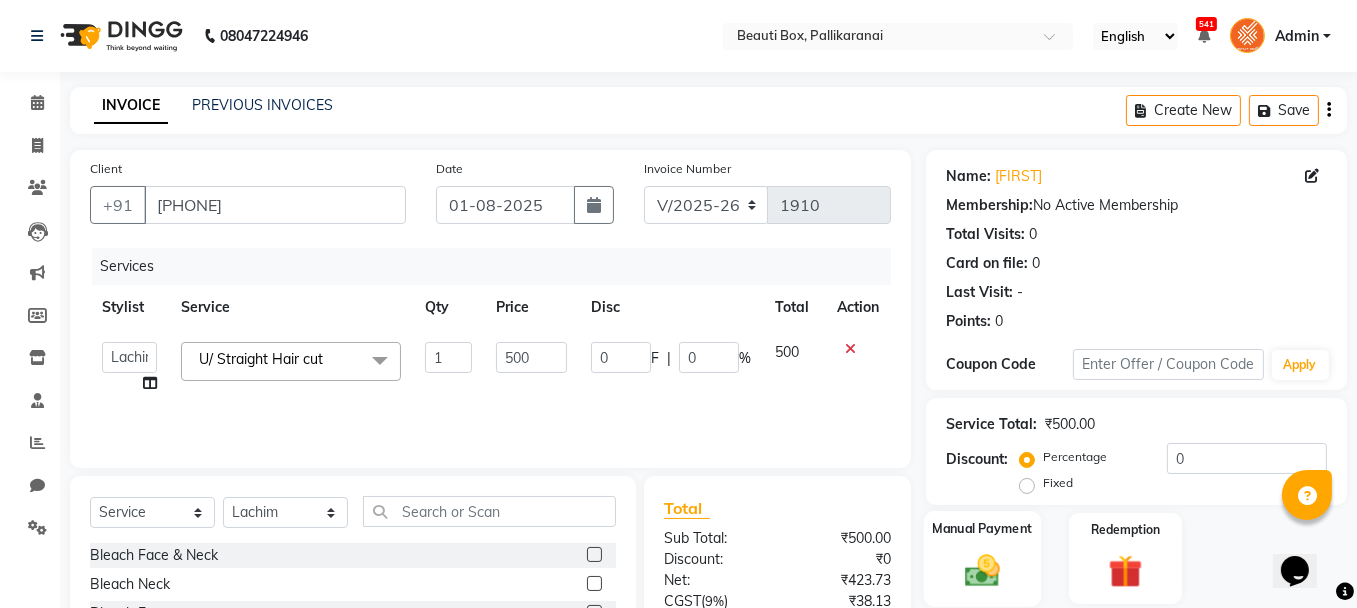 click 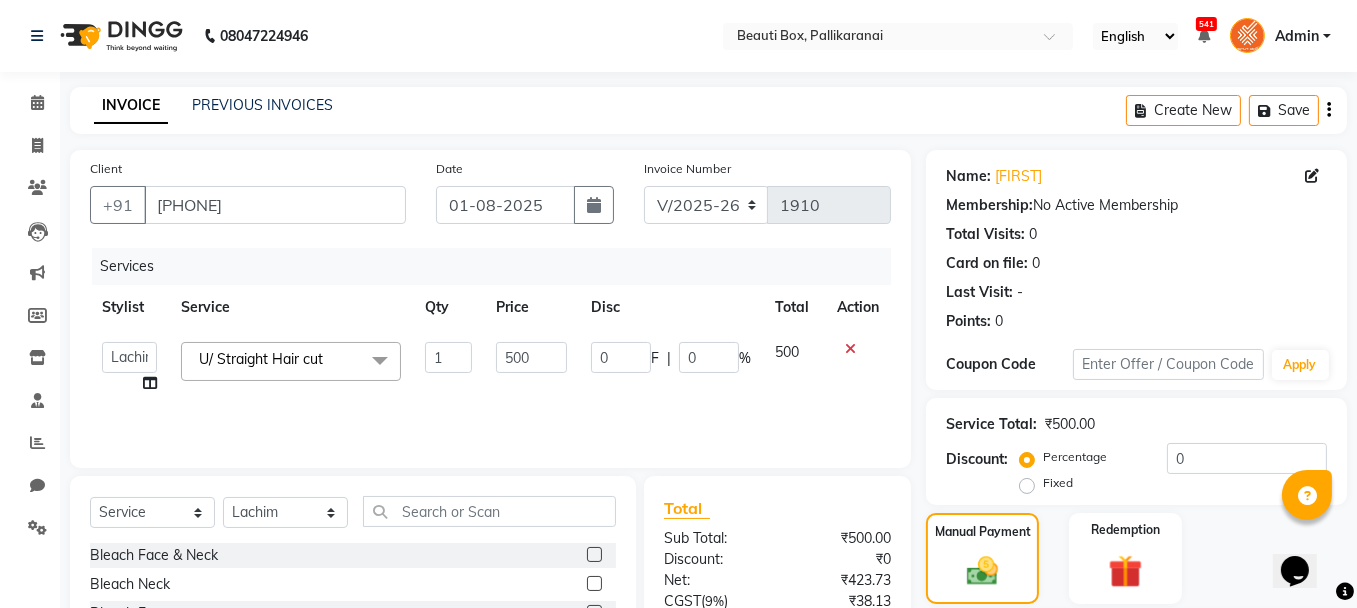 scroll, scrollTop: 194, scrollLeft: 0, axis: vertical 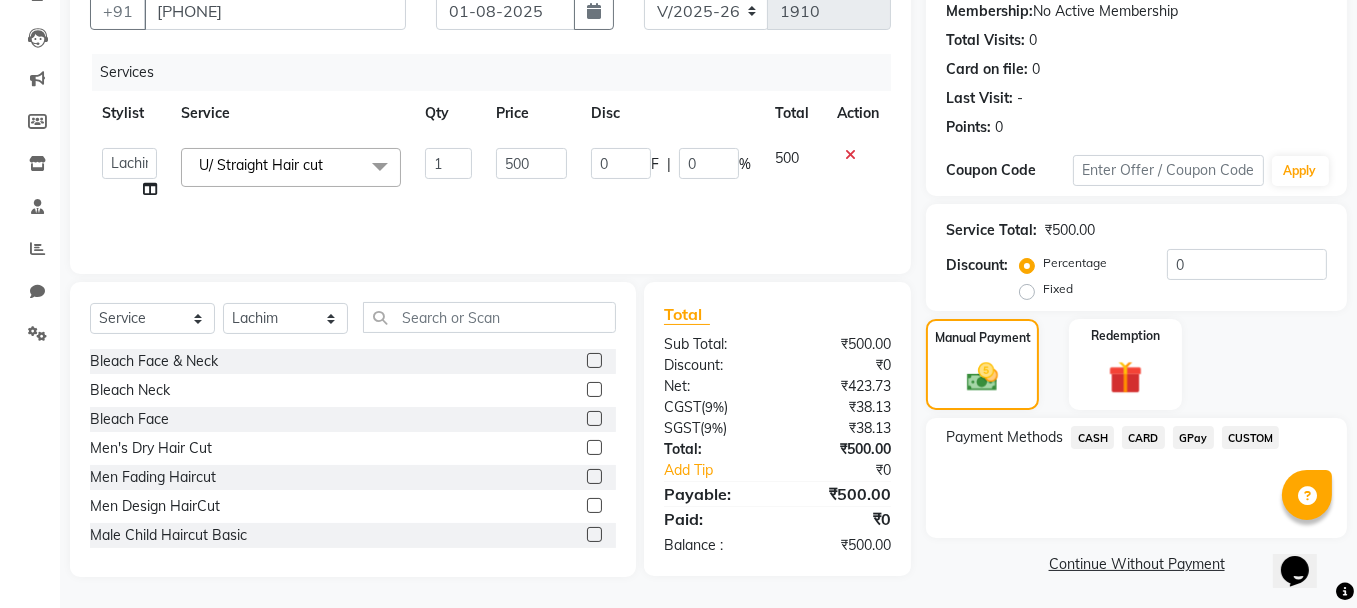 click on "GPay" 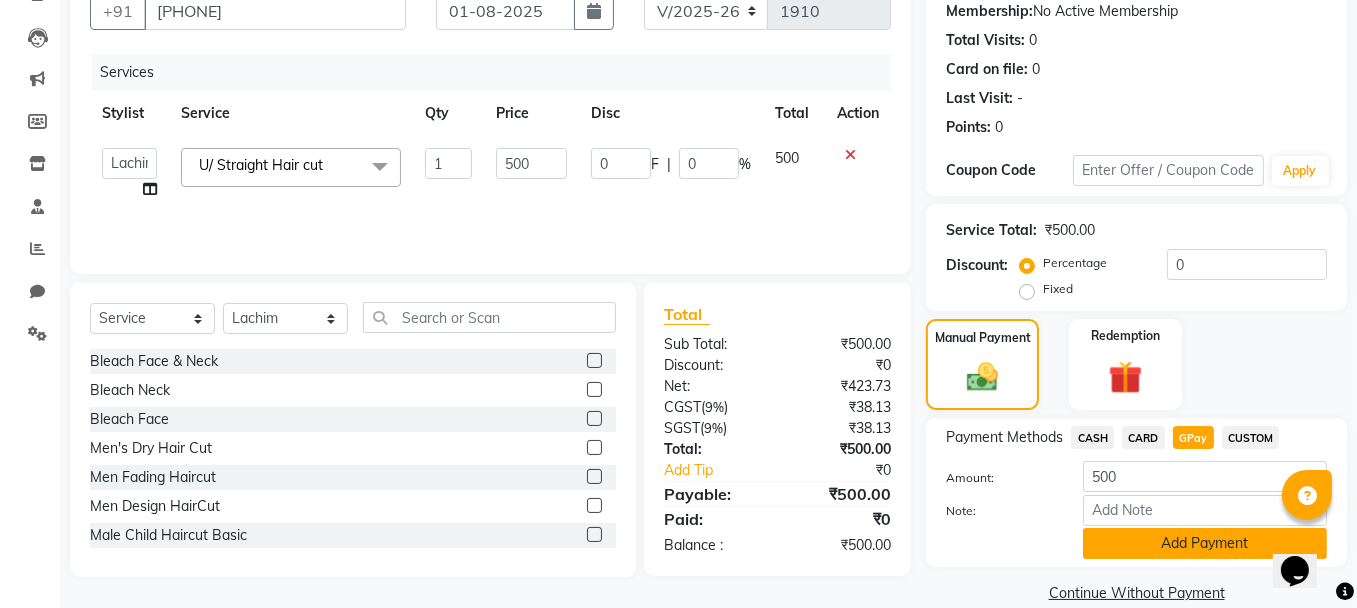 click on "Add Payment" 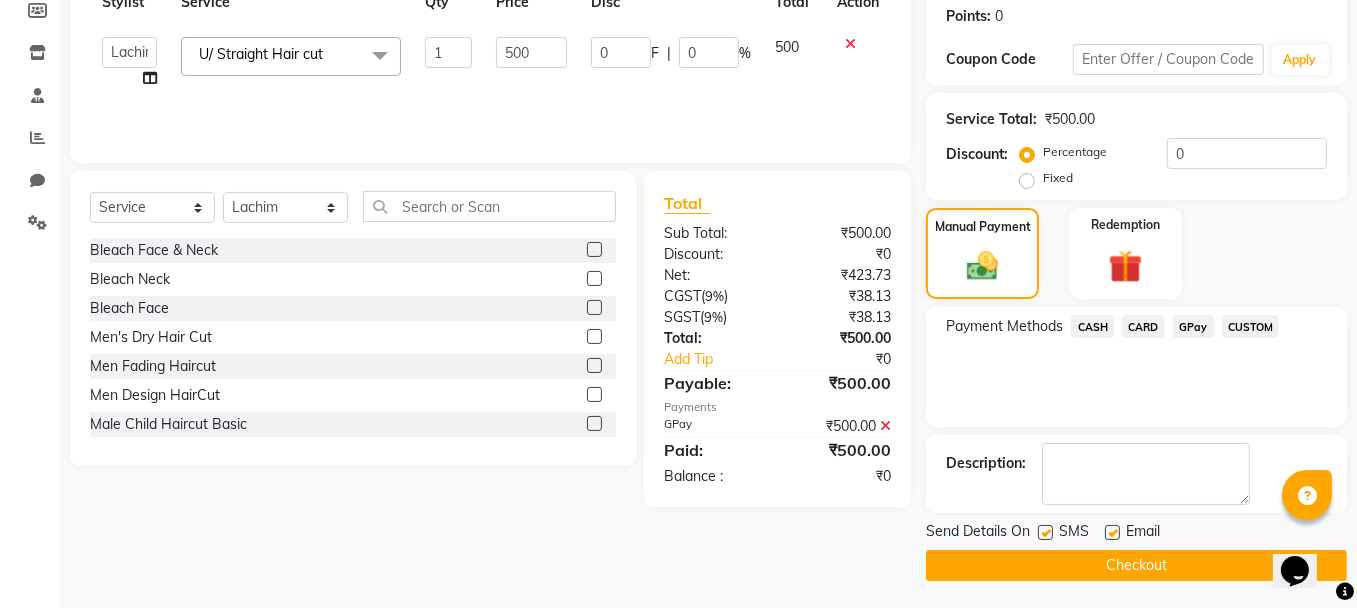 scroll, scrollTop: 305, scrollLeft: 0, axis: vertical 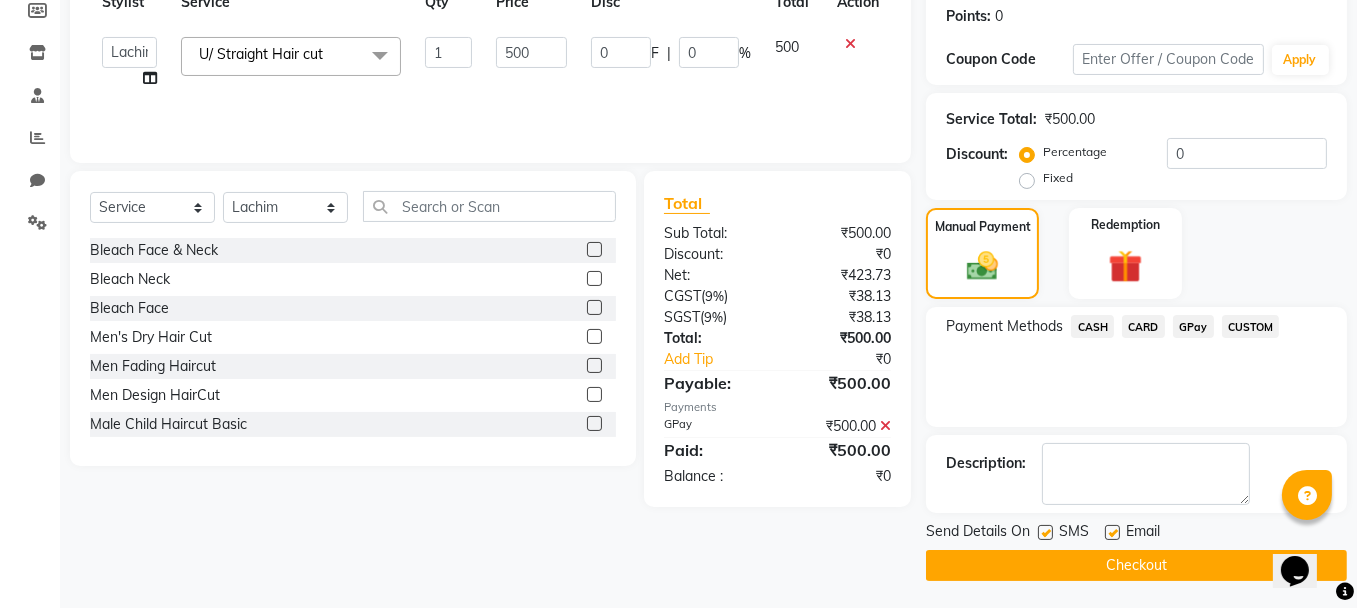 click on "Checkout" 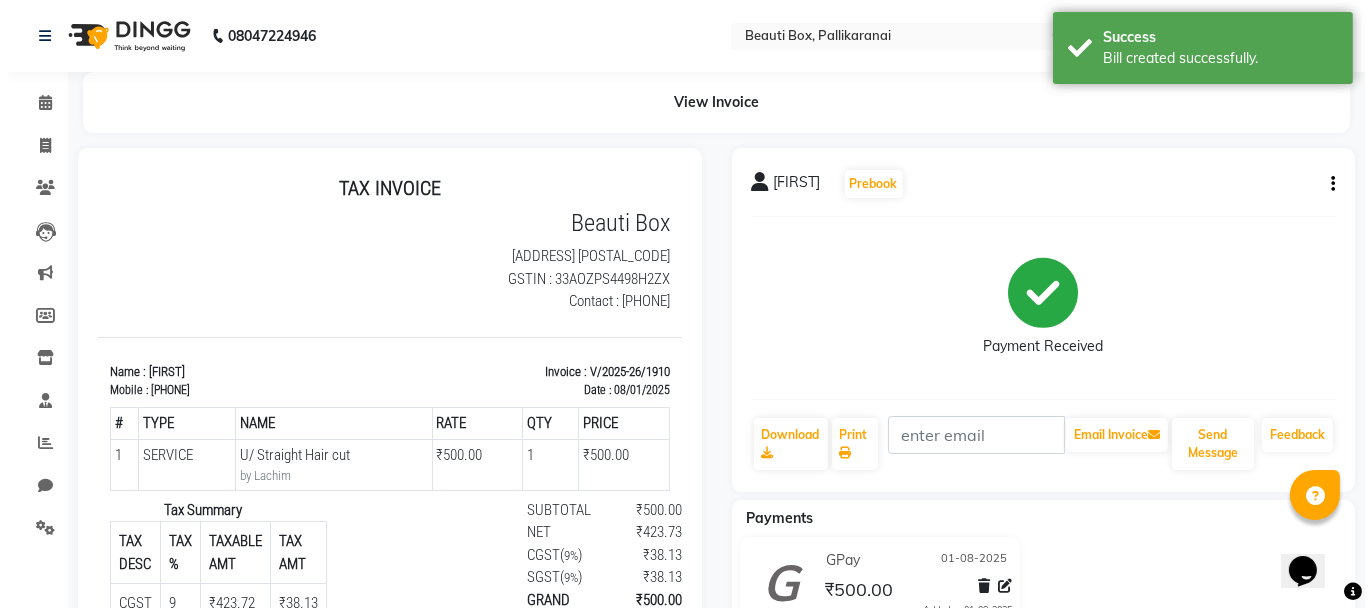 scroll, scrollTop: 0, scrollLeft: 0, axis: both 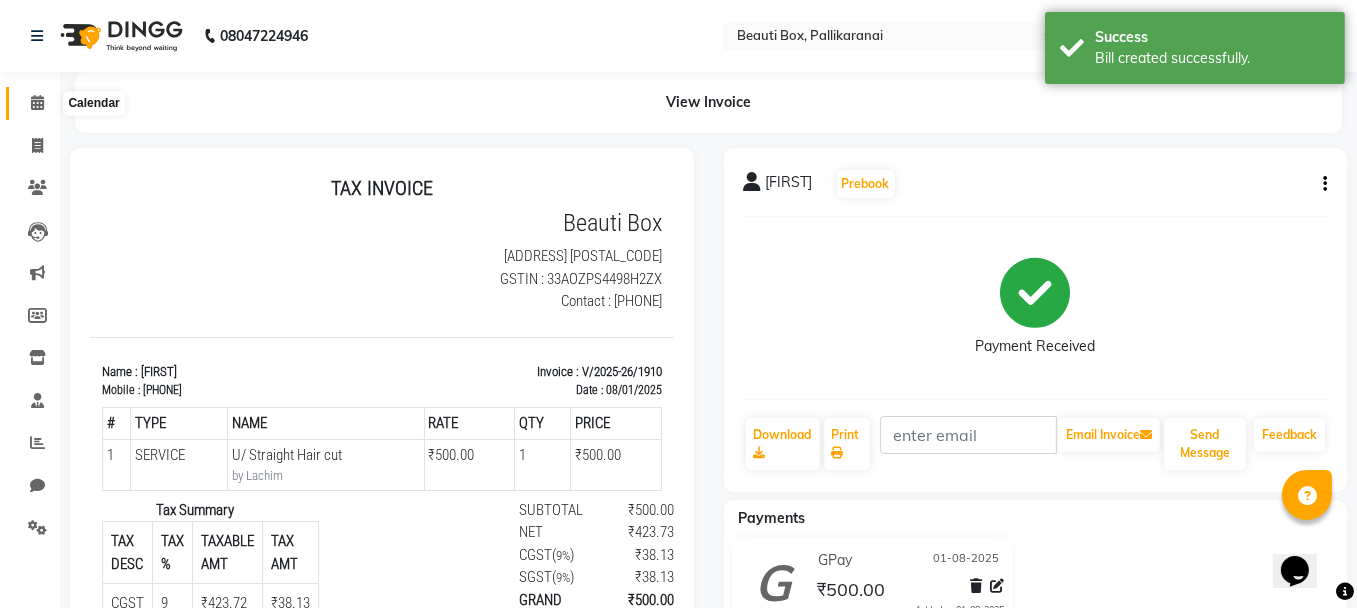 click 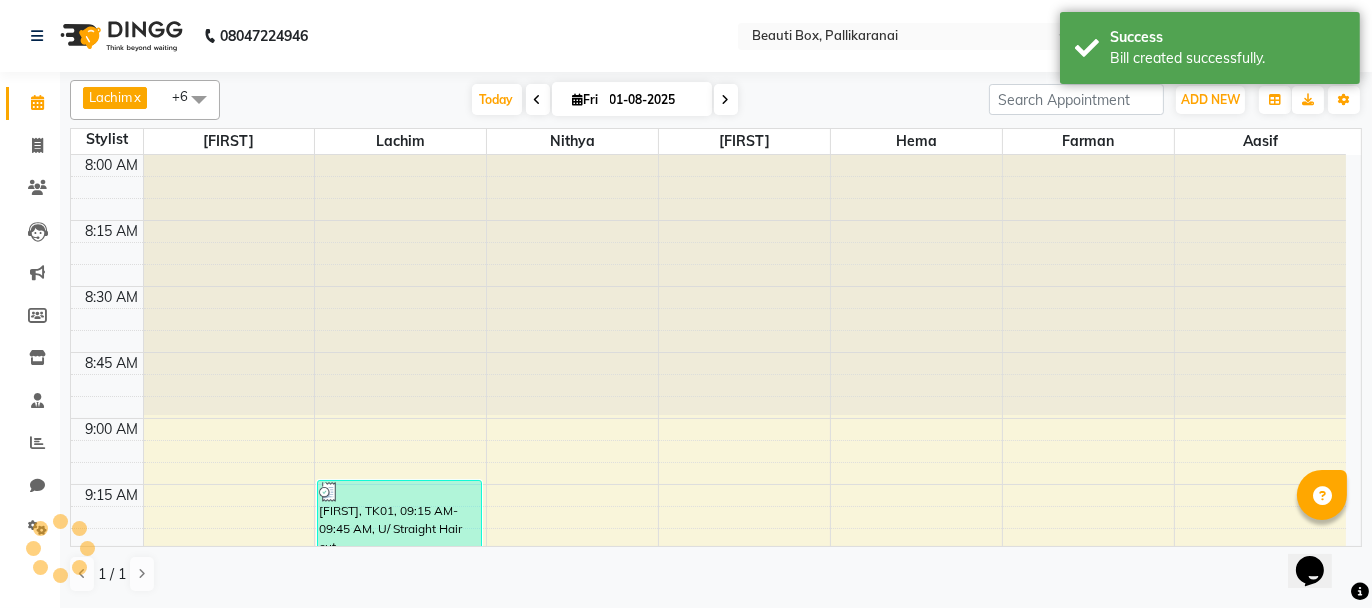 scroll, scrollTop: 0, scrollLeft: 0, axis: both 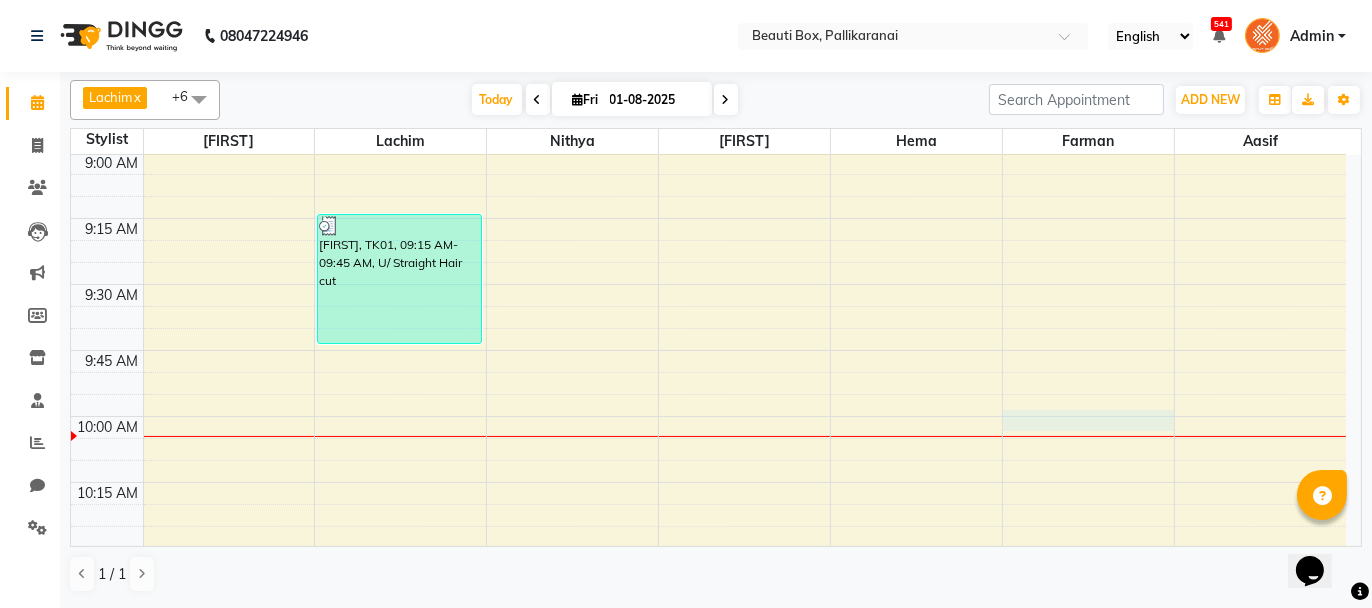 click on "8:00 AM 8:15 AM 8:30 AM 8:45 AM 9:00 AM 9:15 AM 9:30 AM 9:45 AM 10:00 AM 10:15 AM 10:30 AM 10:45 AM 11:00 AM 11:15 AM 11:30 AM 11:45 AM 12:00 PM 12:15 PM 12:30 PM 12:45 PM 1:00 PM 1:15 PM 1:30 PM 1:45 PM 2:00 PM 2:15 PM 2:30 PM 2:45 PM 3:00 PM 3:15 PM 3:30 PM 3:45 PM 4:00 PM 4:15 PM 4:30 PM 4:45 PM 5:00 PM 5:15 PM 5:30 PM 5:45 PM 6:00 PM 6:15 PM 6:30 PM 6:45 PM 7:00 PM 7:15 PM 7:30 PM 7:45 PM 8:00 PM 8:15 PM 8:30 PM 8:45 PM 9:00 PM 9:15 PM 9:30 PM 9:45 PM     [FIRST], TK01, 09:15 AM-09:45 AM, U/ Straight Hair cut" at bounding box center [708, 1736] 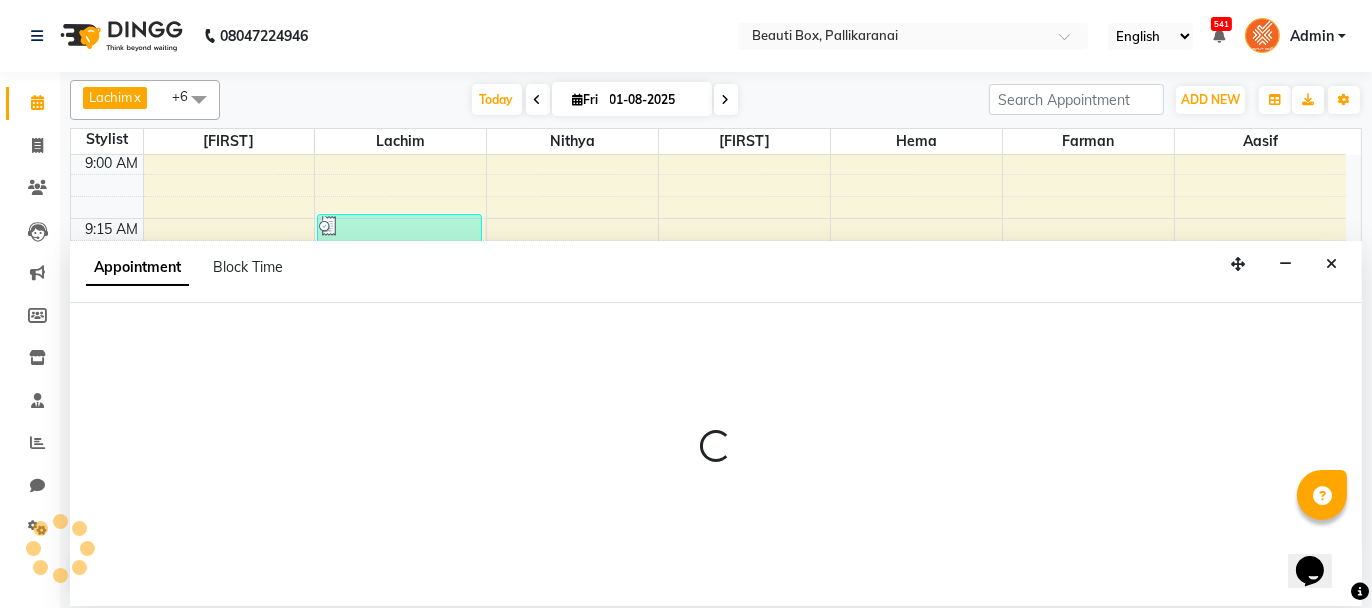 select on "86603" 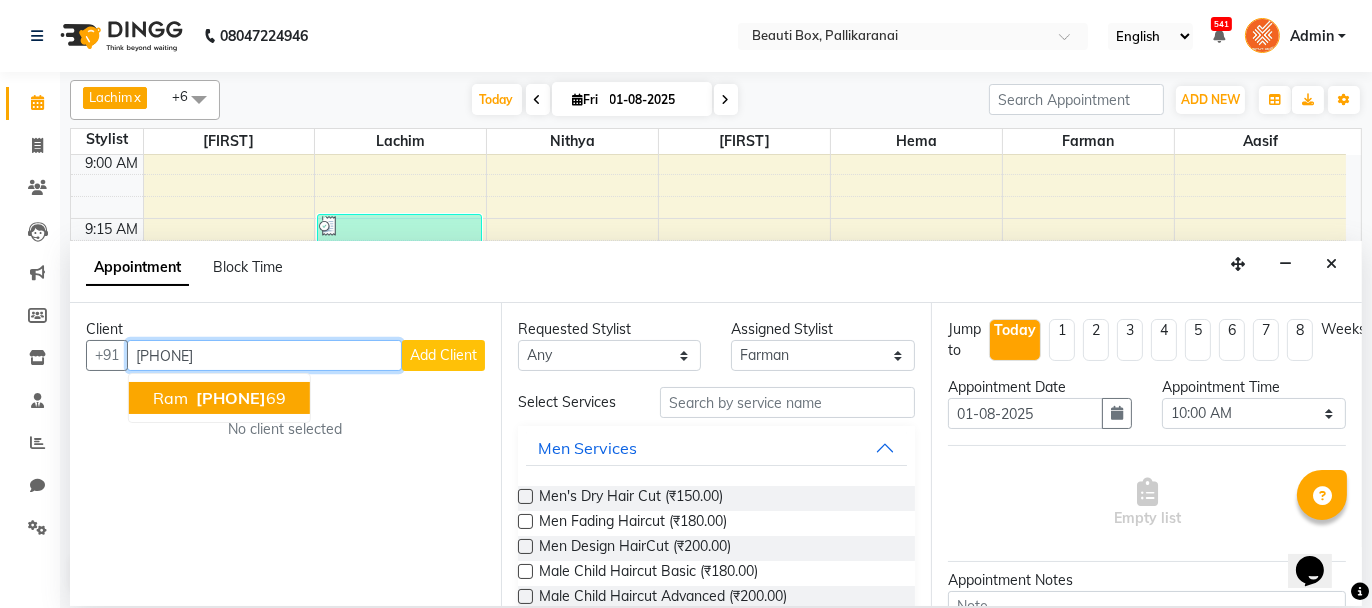 click on "[PHONE]" at bounding box center [231, 398] 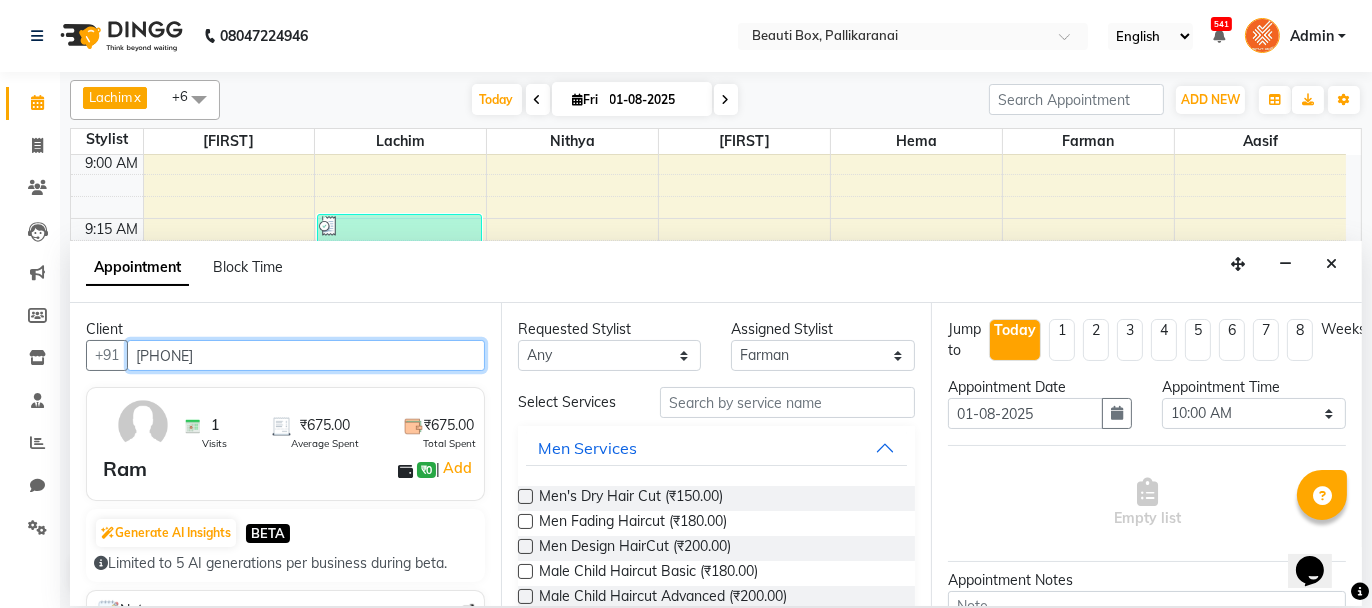 type on "[PHONE]" 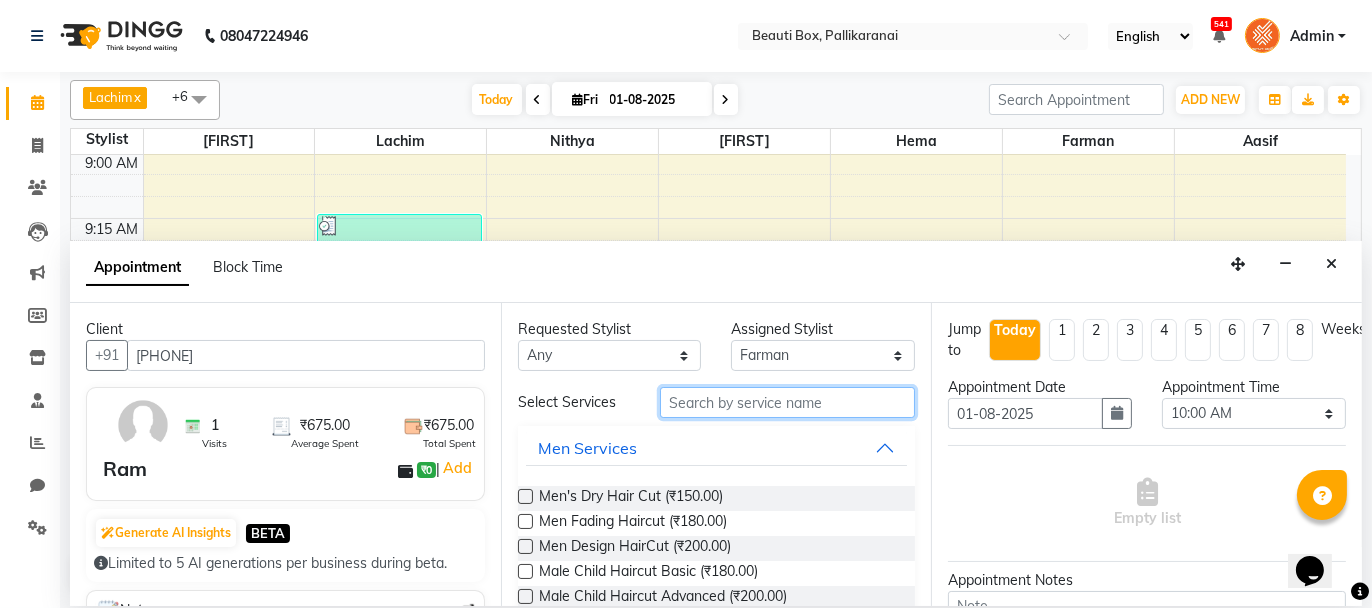 click at bounding box center (787, 402) 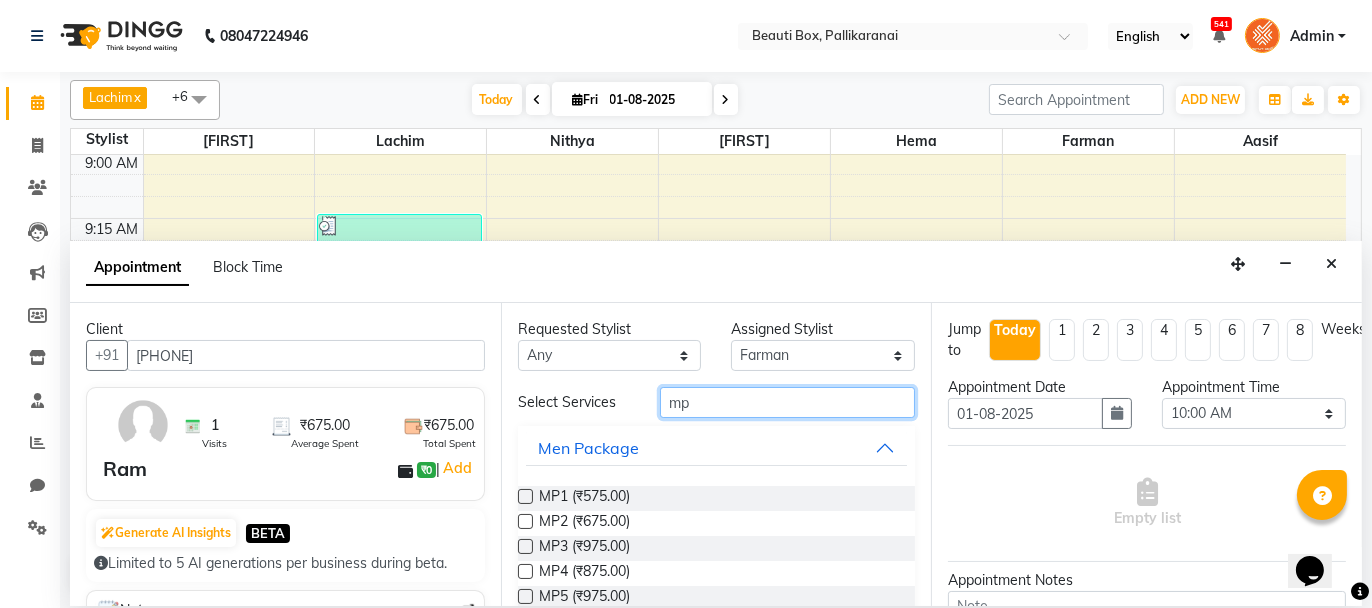type on "mp" 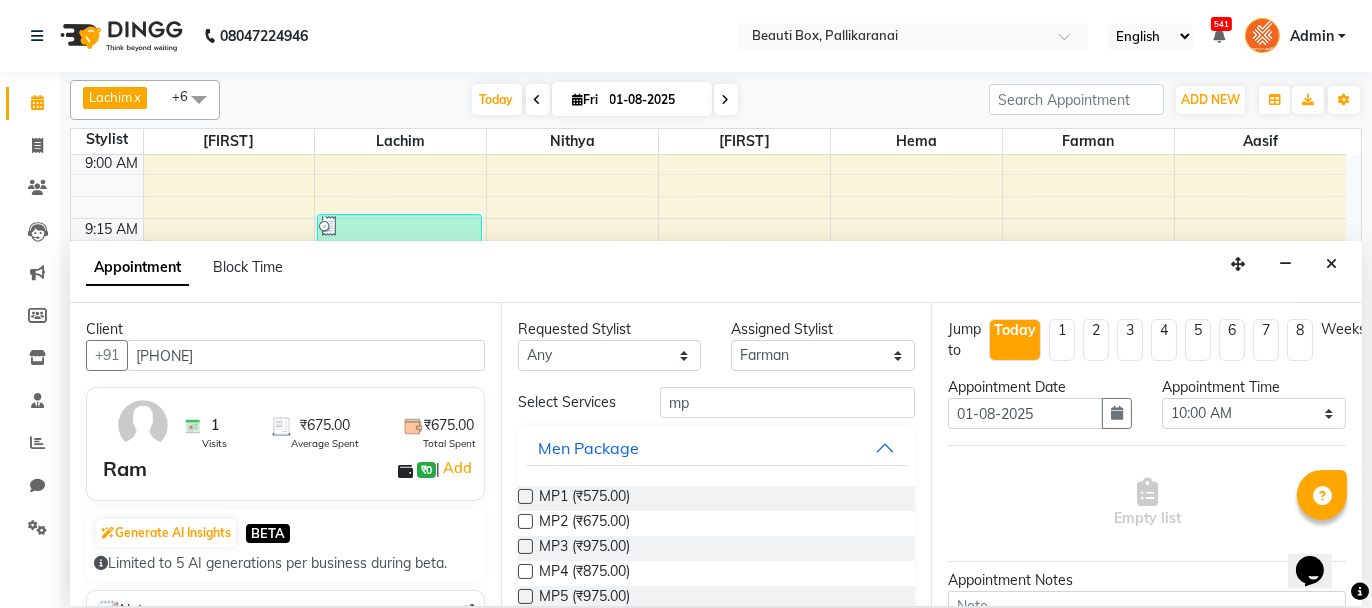 click at bounding box center [525, 521] 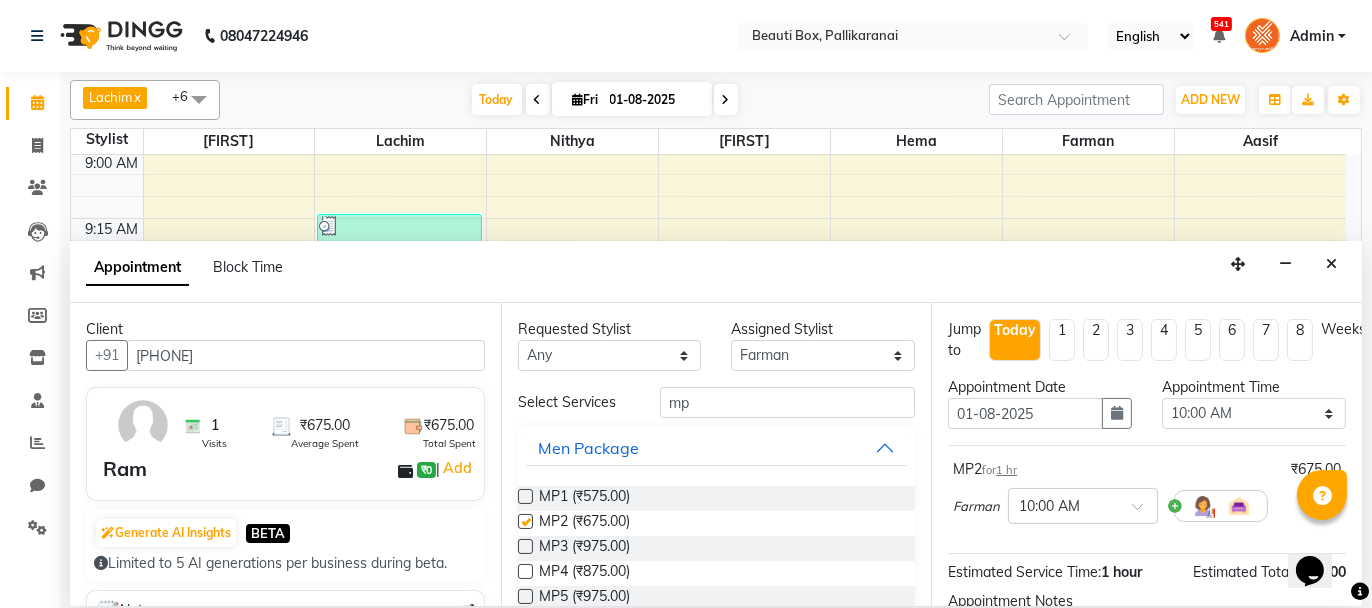 checkbox on "false" 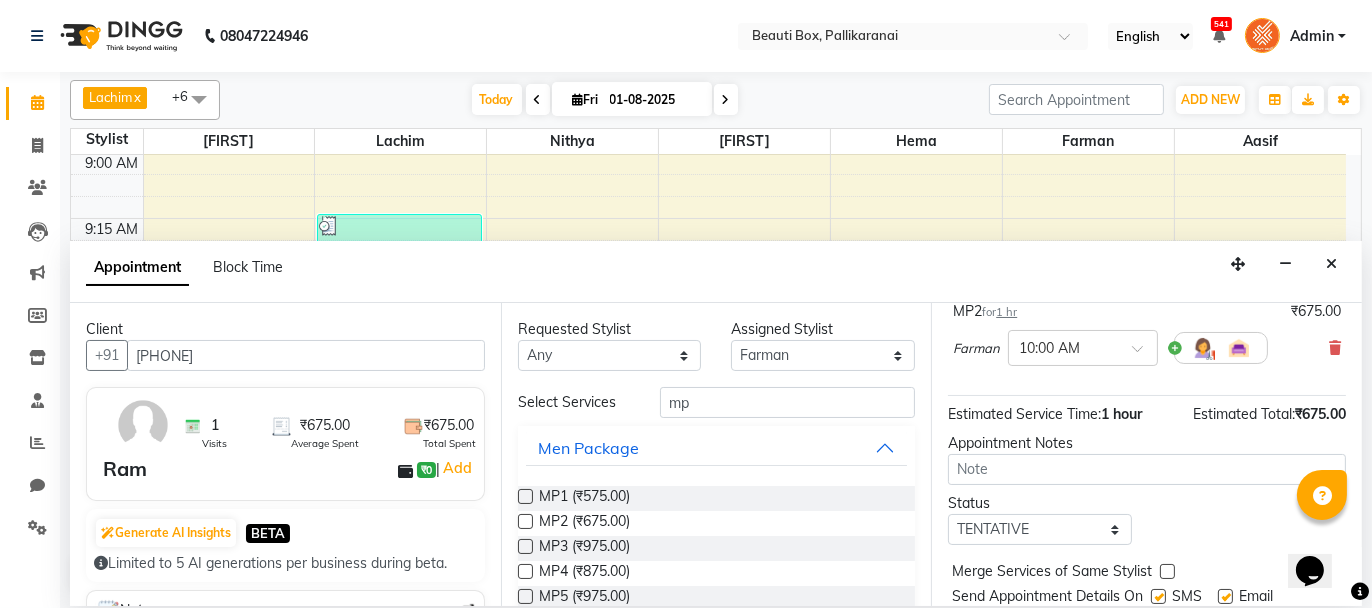 scroll, scrollTop: 221, scrollLeft: 0, axis: vertical 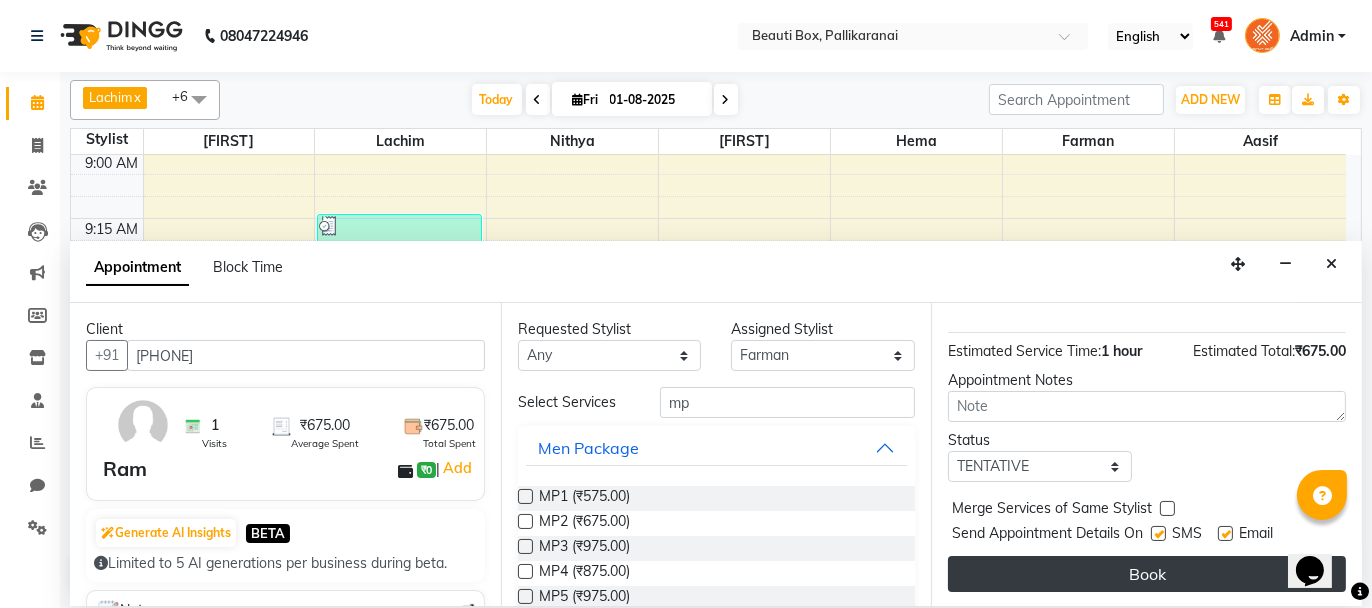 click on "Book" at bounding box center [1147, 574] 